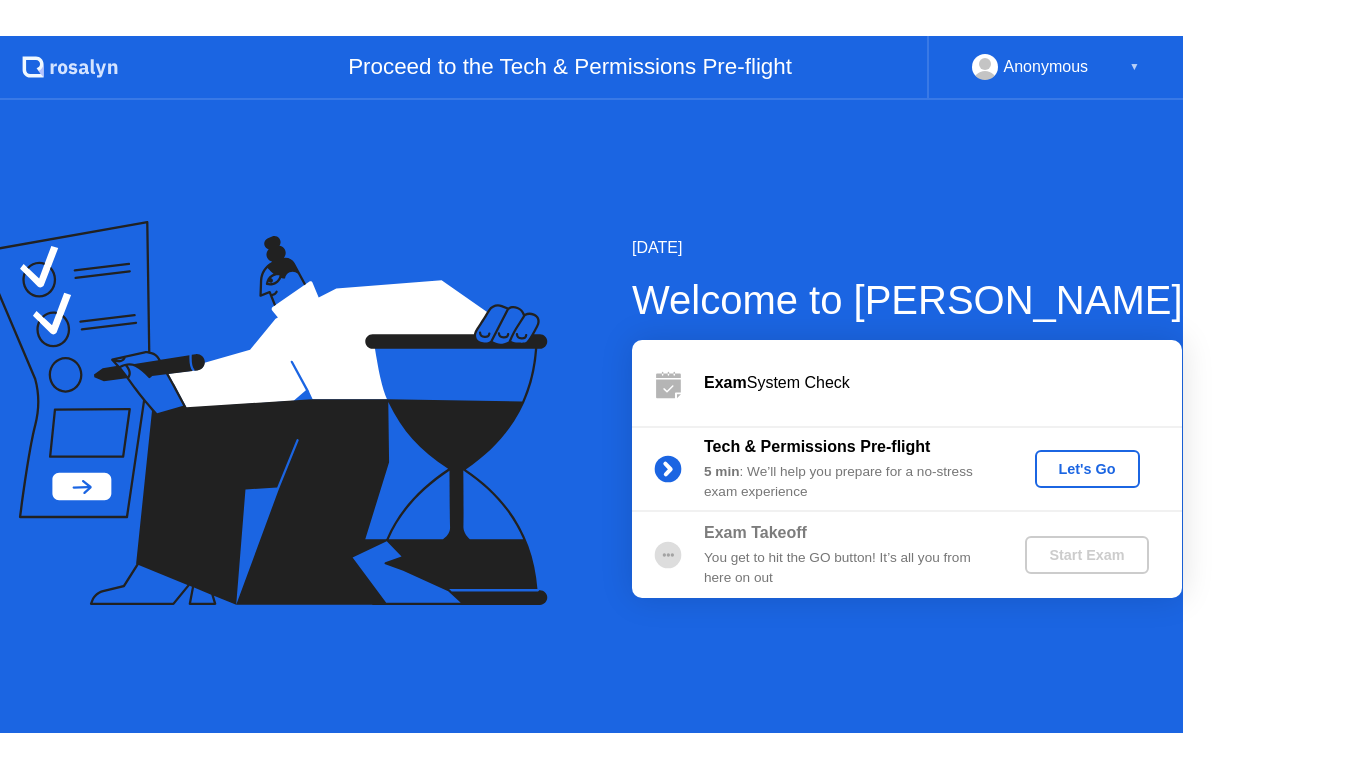 scroll, scrollTop: 0, scrollLeft: 0, axis: both 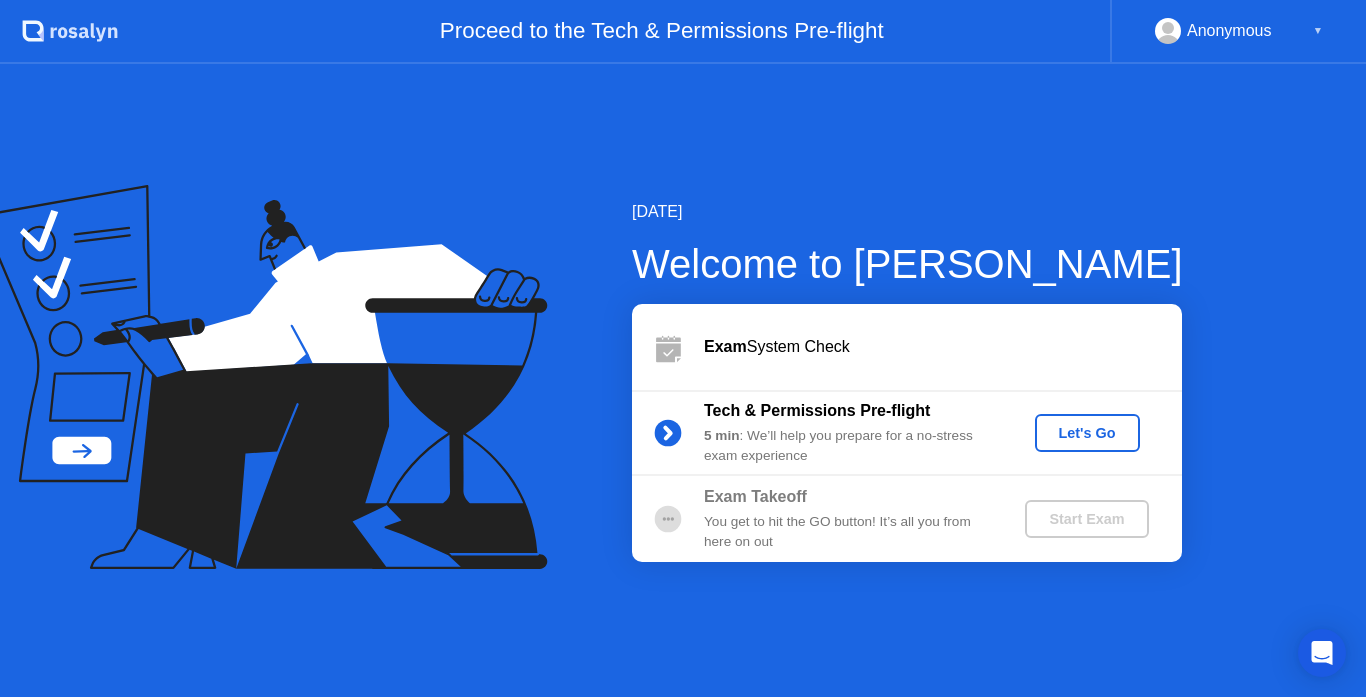 click on "Let's Go" 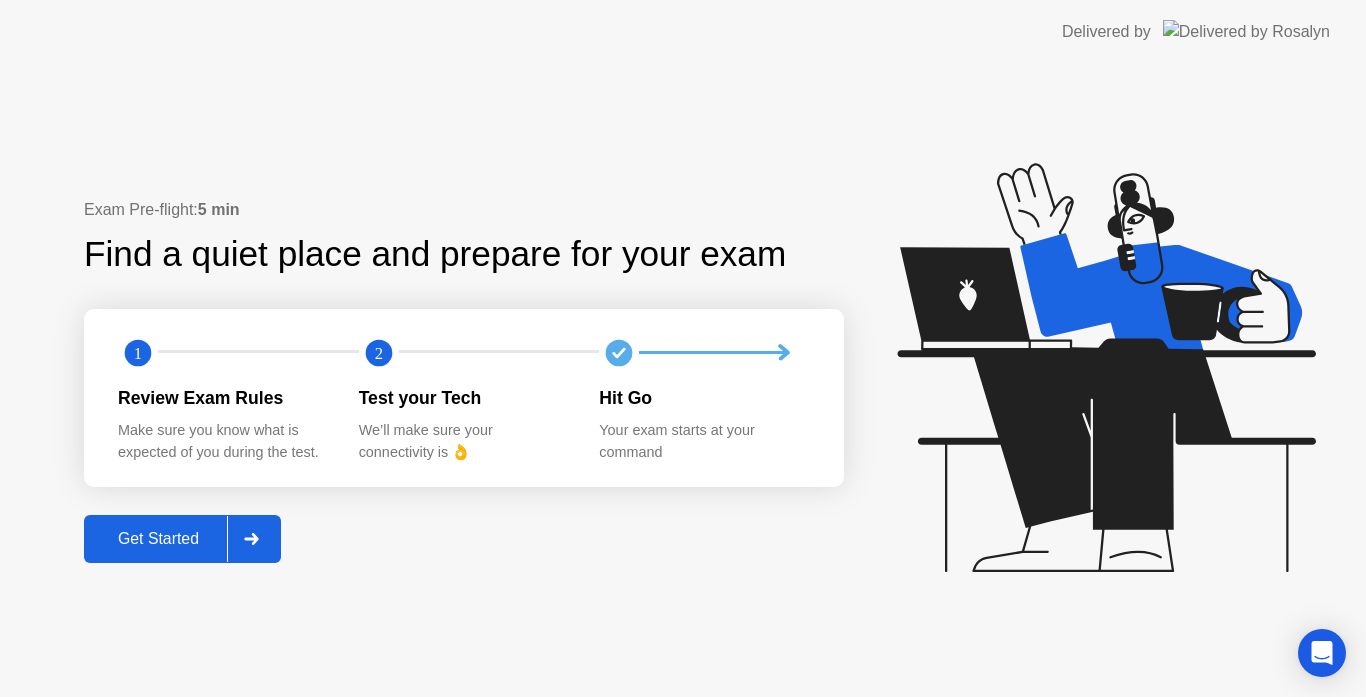 click on "Get Started" 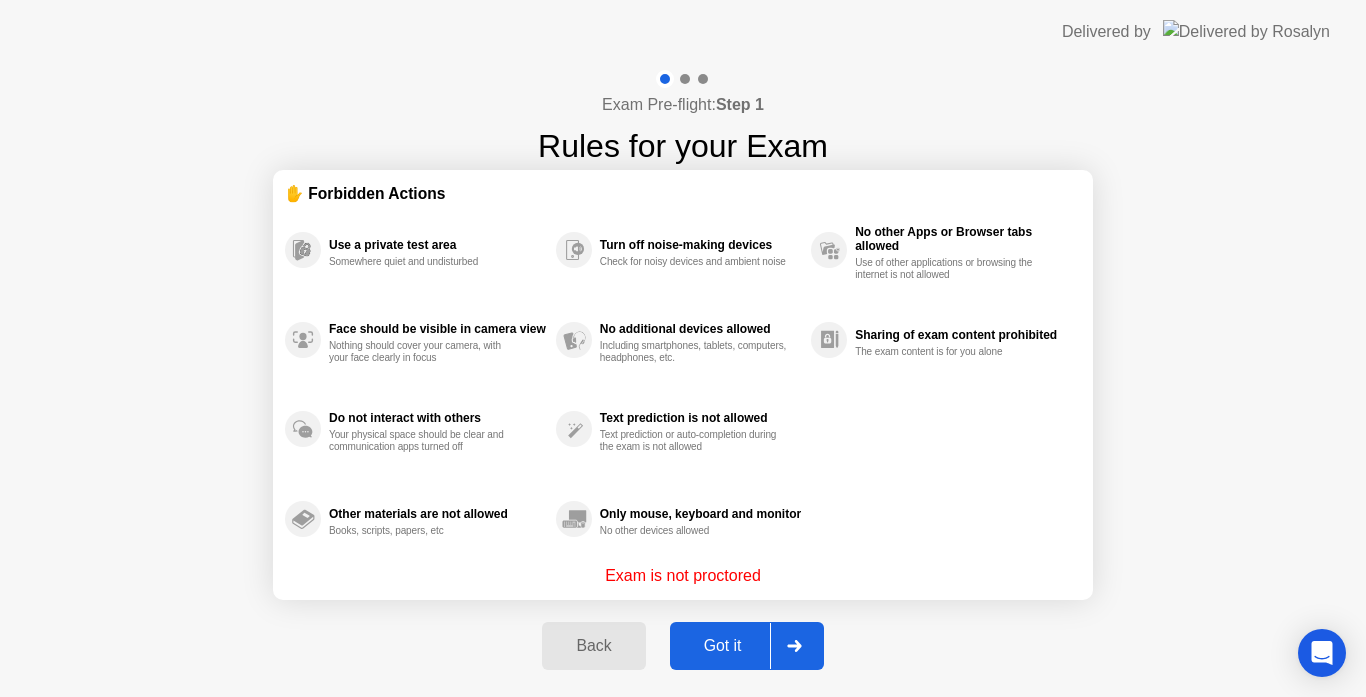 click on "Got it" 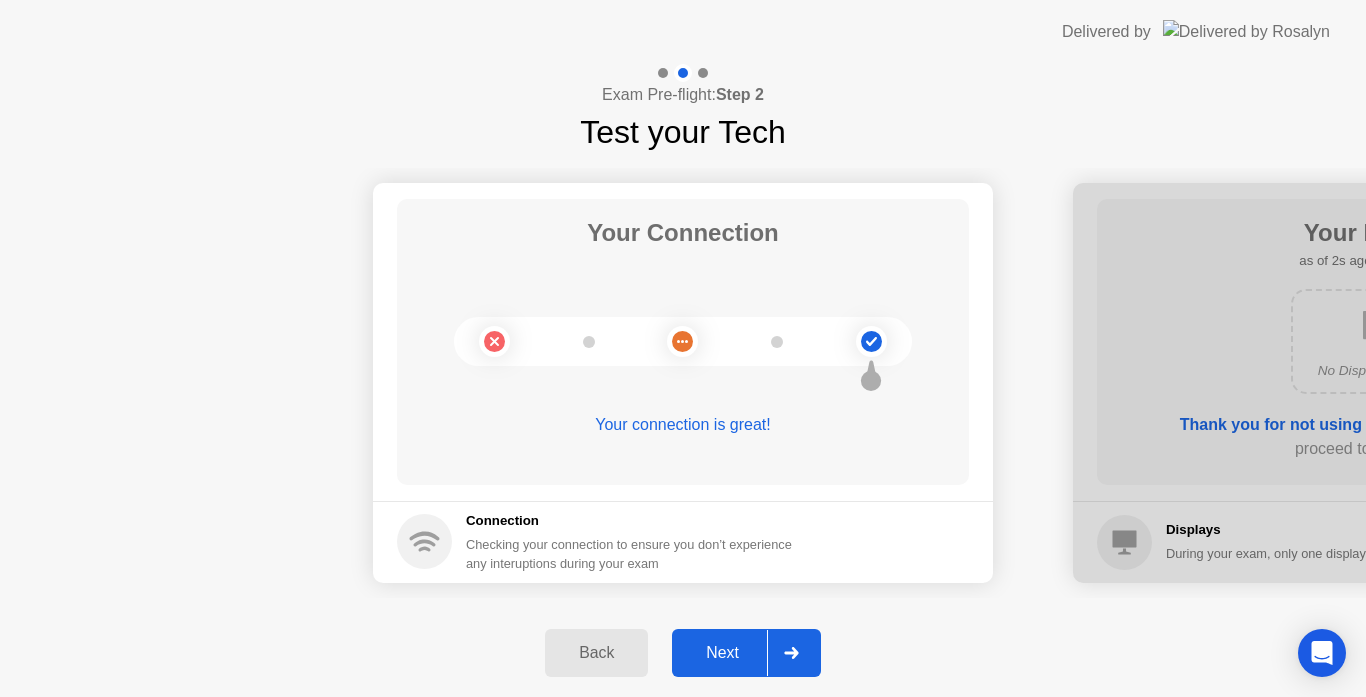 click on "Next" 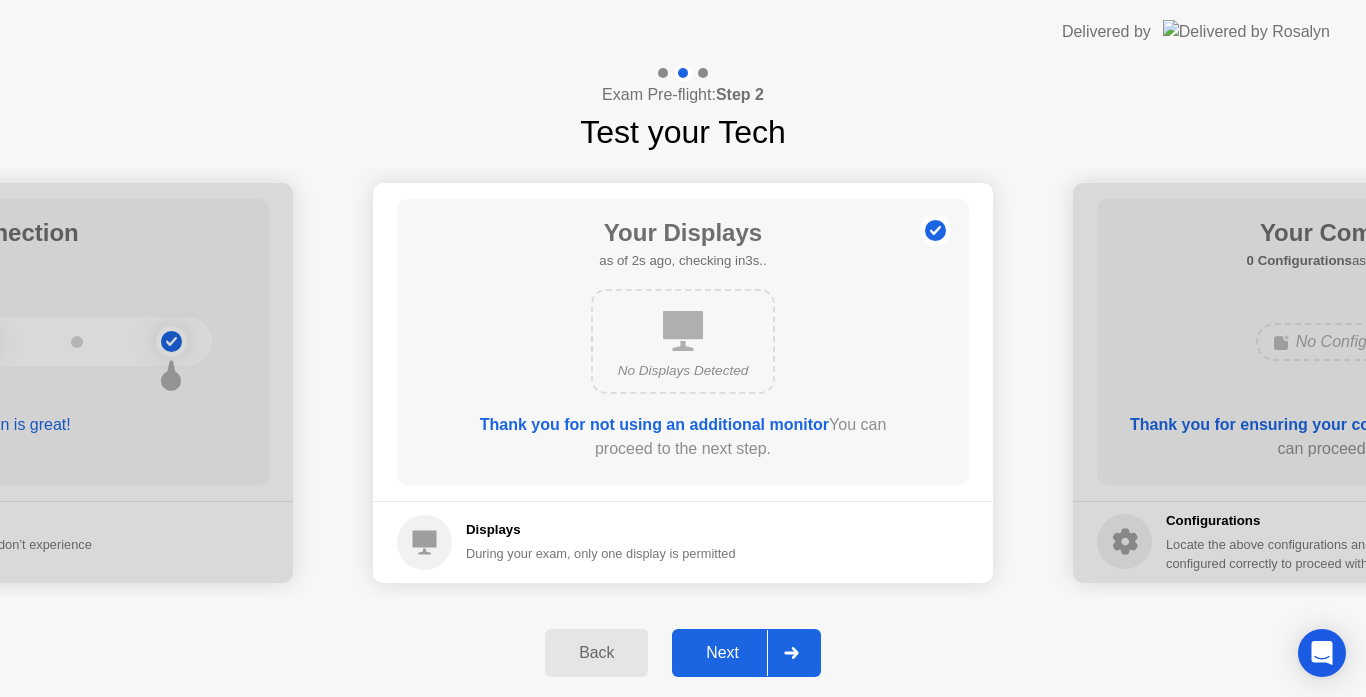 click on "Next" 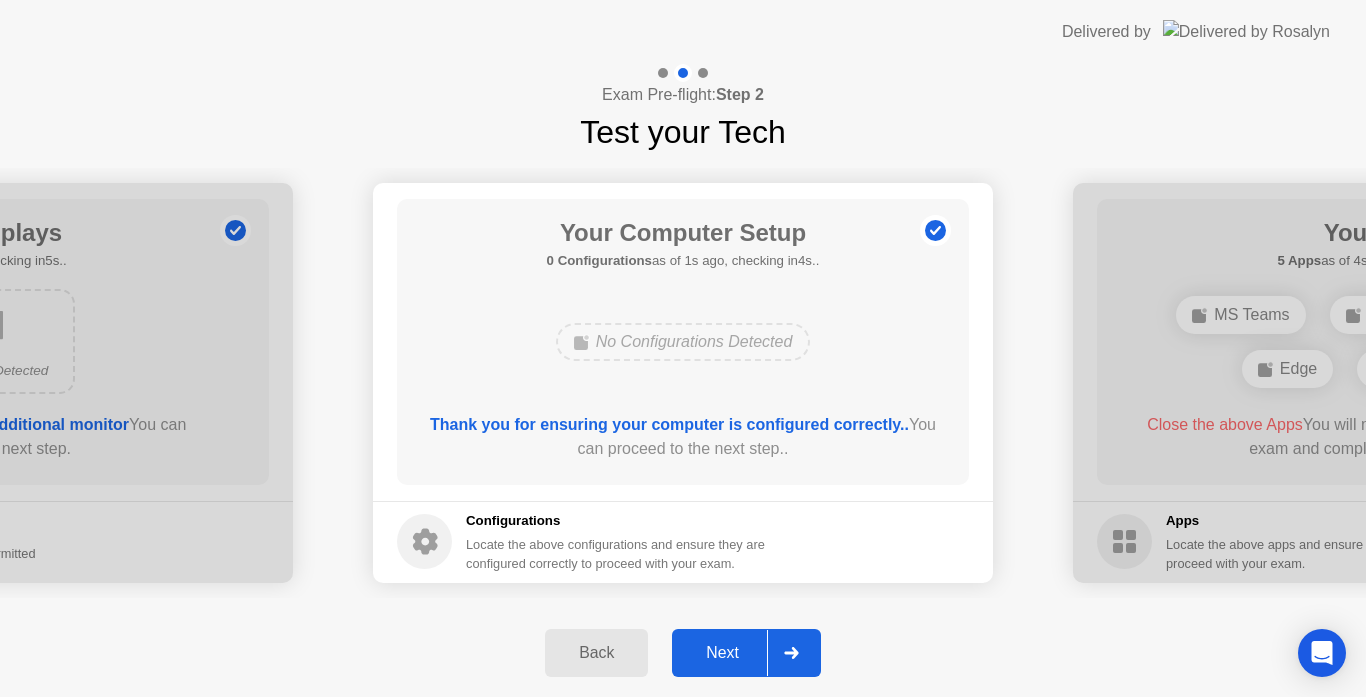 click on "Next" 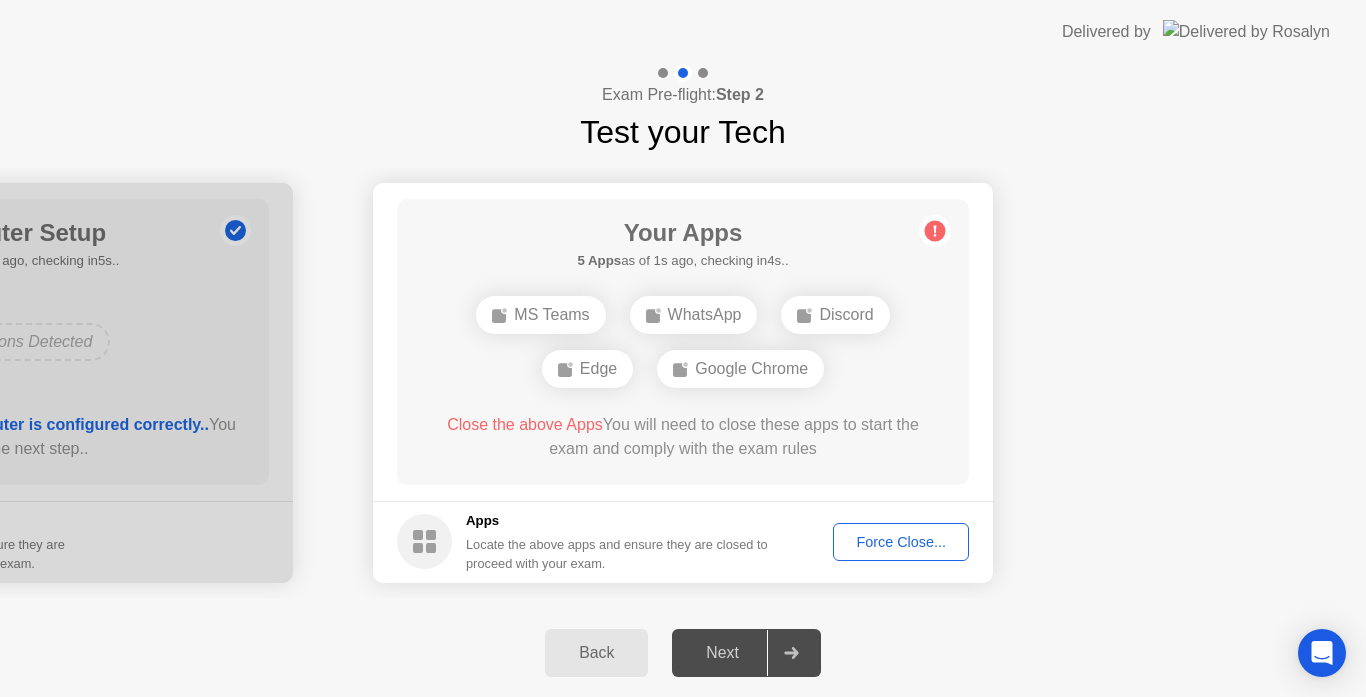 click on "Your Connection Your connection is great! Connection Checking your connection to ensure you don’t experience any interuptions during your exam Your Displays as of 0s ago, checking in5s.. No Displays Detected Thank you for not using an additional monitor  You can proceed to the next step.  Displays During your exam, only one display is permitted Your Computer Setup 0 Configurations  as of 0s ago, checking in5s..  No Configurations Detected  Thank you for ensuring your computer is configured correctly..  You can proceed to the next step..  Configurations Locate the above configurations and ensure they are configured correctly to proceed with your exam. Your Apps 5 Apps  as of 1s ago, checking in4s..  MS Teams   WhatsApp   Discord   Edge   Google Chrome  Close the above Apps  You will need to close these apps to start the exam and comply with the exam rules  Apps Locate the above apps and ensure they are closed to proceed with your exam. Force Close..." 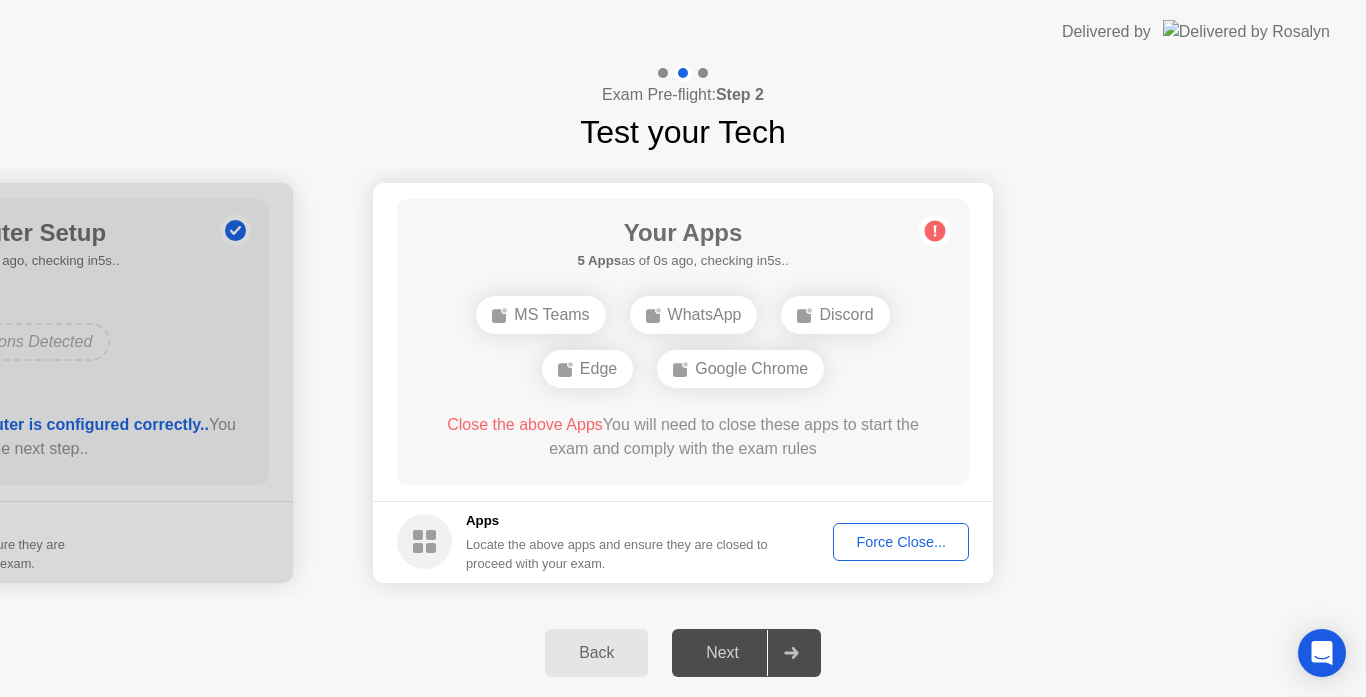 click on "Force Close..." 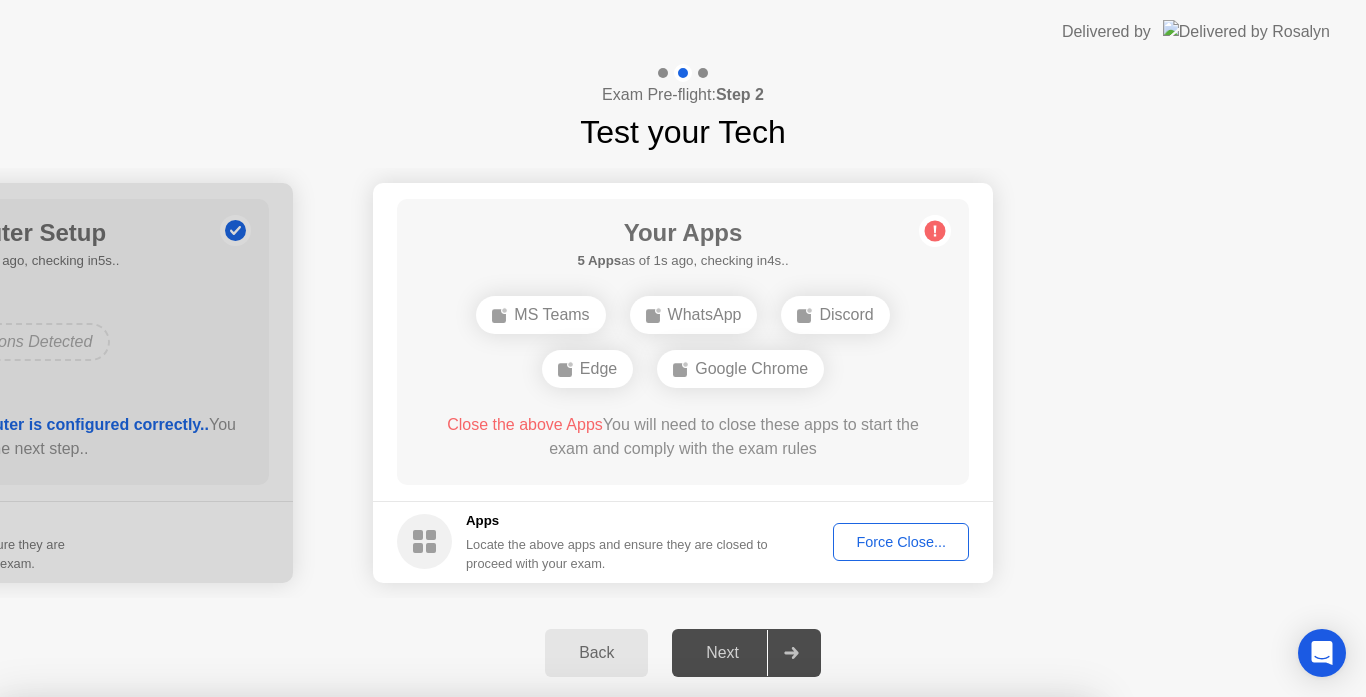 click on "Confirm" at bounding box center (613, 1027) 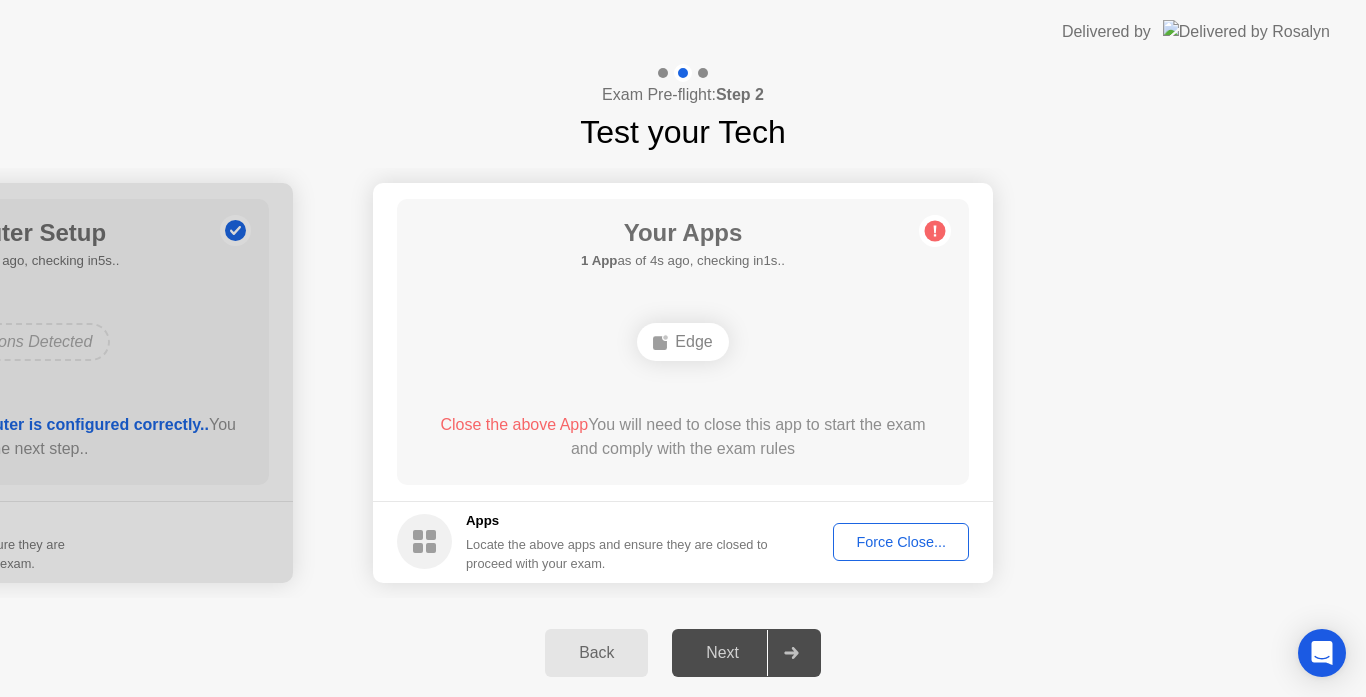 click on "Force Close..." 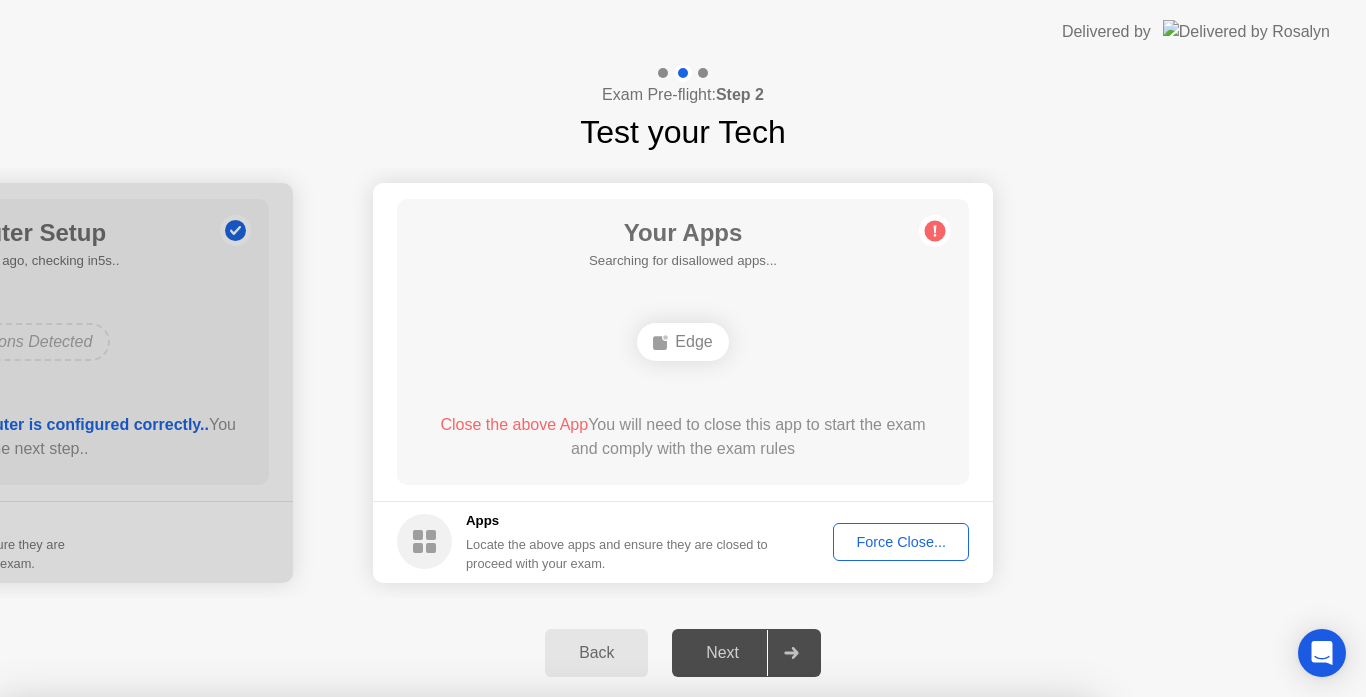 click on "Confirm" at bounding box center [613, 973] 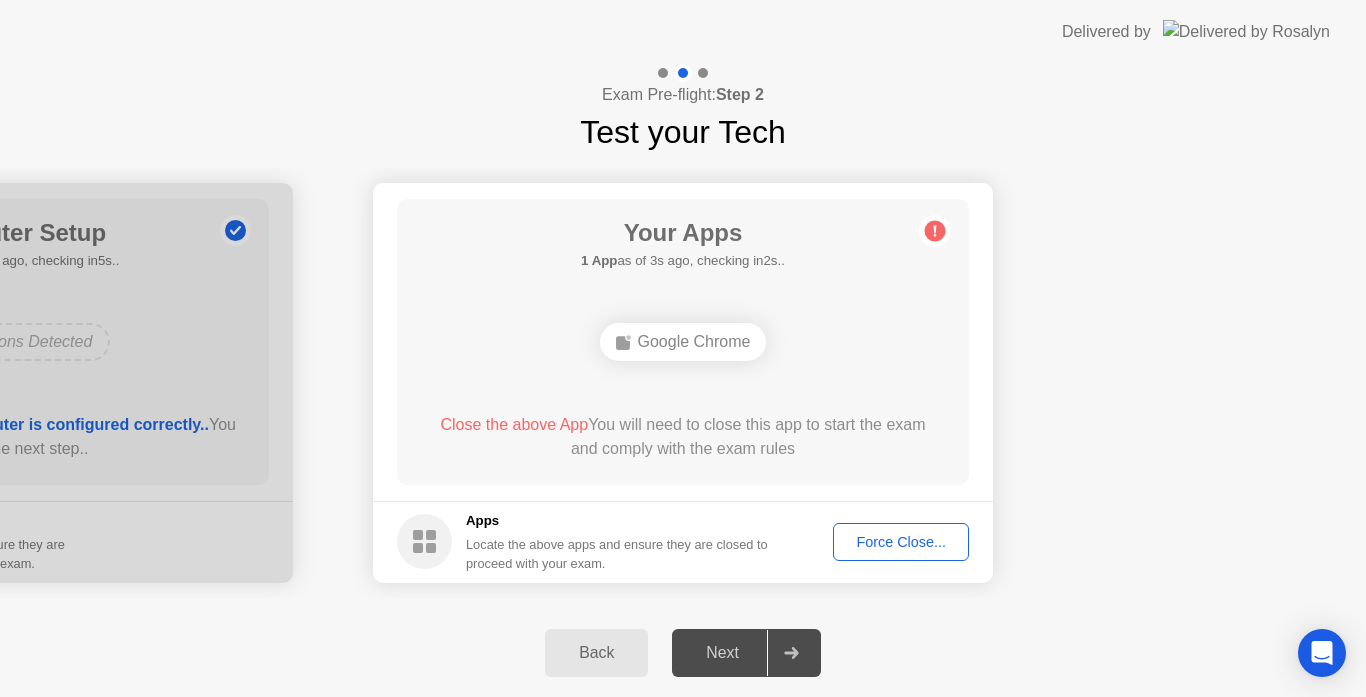 click on "Your Connection Your connection is great! Connection Checking your connection to ensure you don’t experience any interuptions during your exam Your Displays as of 0s ago, checking in5s.. No Displays Detected Thank you for not using an additional monitor  You can proceed to the next step.  Displays During your exam, only one display is permitted Your Computer Setup 0 Configurations  as of 0s ago, checking in5s..  No Configurations Detected  Thank you for ensuring your computer is configured correctly..  You can proceed to the next step..  Configurations Locate the above configurations and ensure they are configured correctly to proceed with your exam. Your Apps 1 App  as of 3s ago, checking in2s..  Google Chrome  Close the above App  You will need to close this app to start the exam and comply with the exam rules  Apps Locate the above apps and ensure they are closed to proceed with your exam. Force Close..." 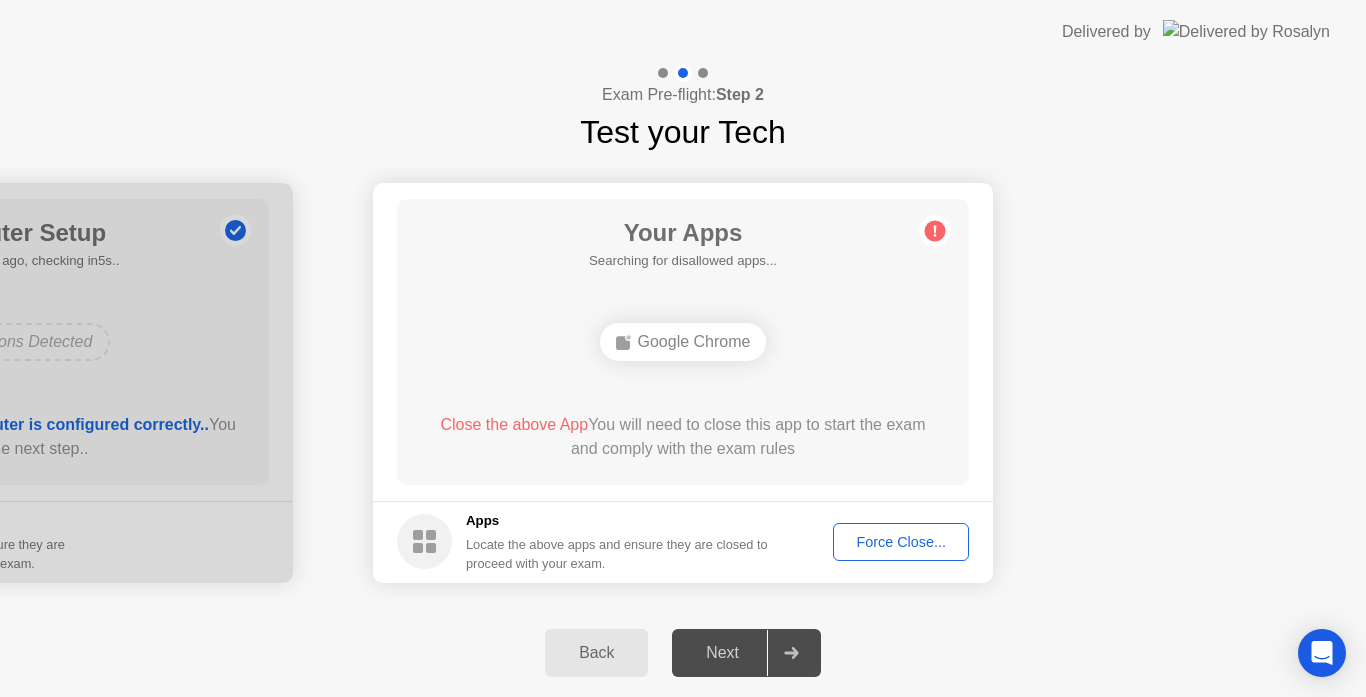 click on "Force Close..." 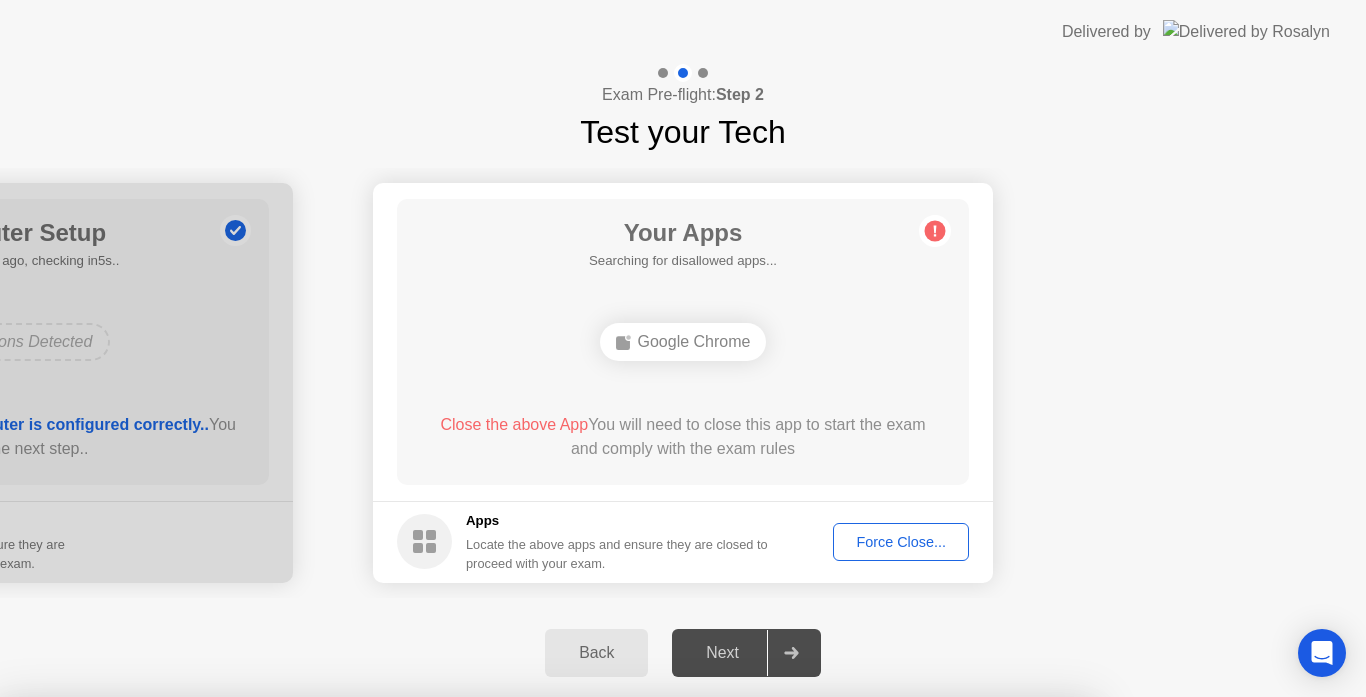 click on "Confirm" at bounding box center (613, 973) 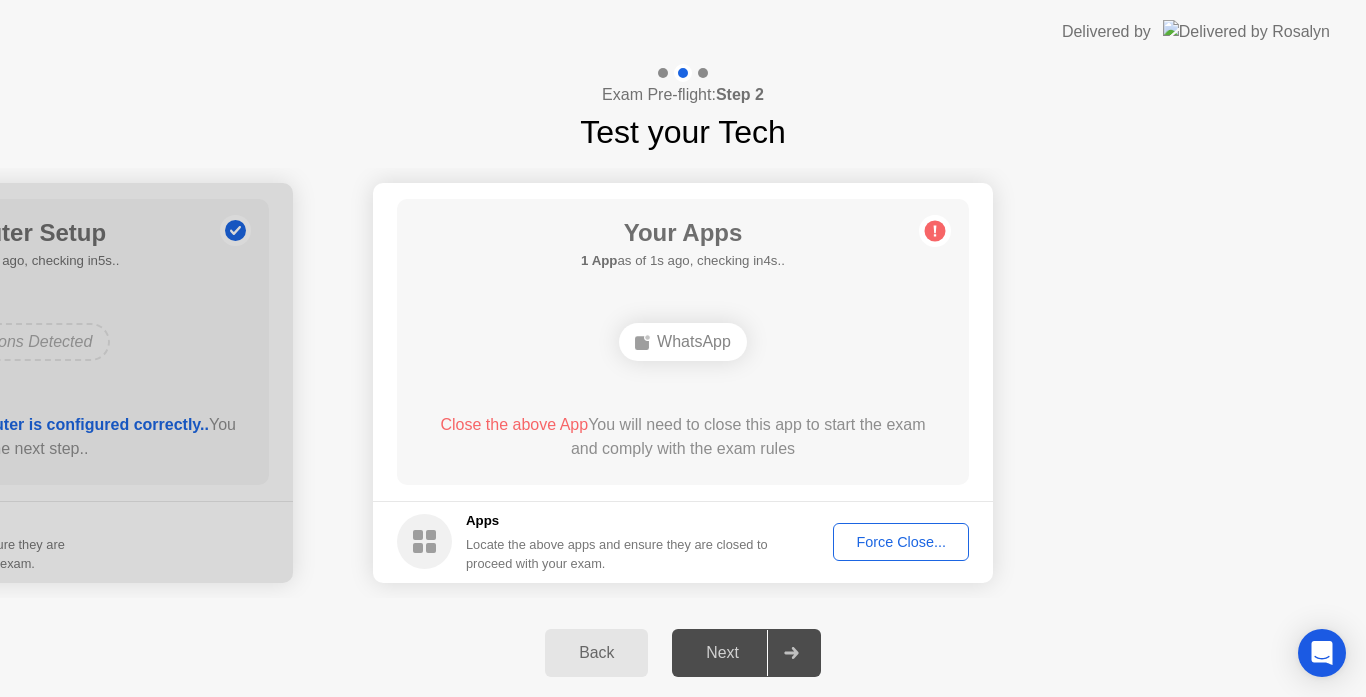 click on "Force Close..." 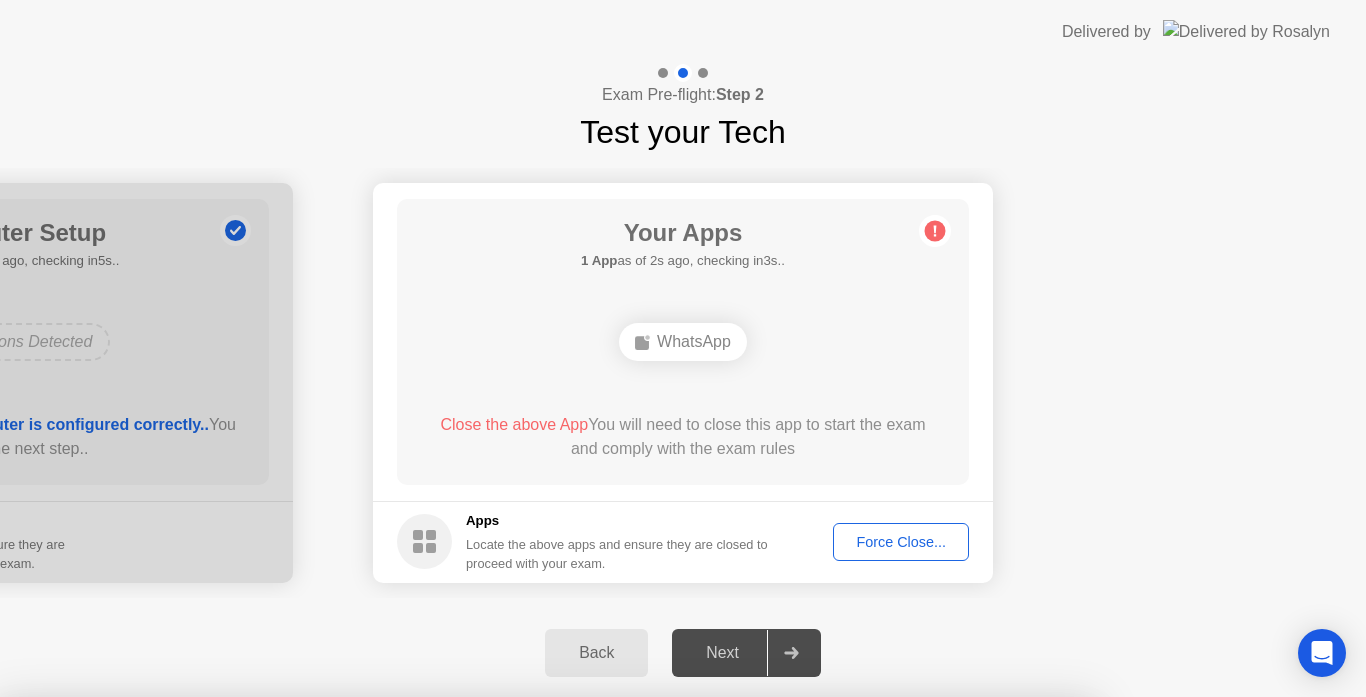 click on "Confirm" at bounding box center (613, 973) 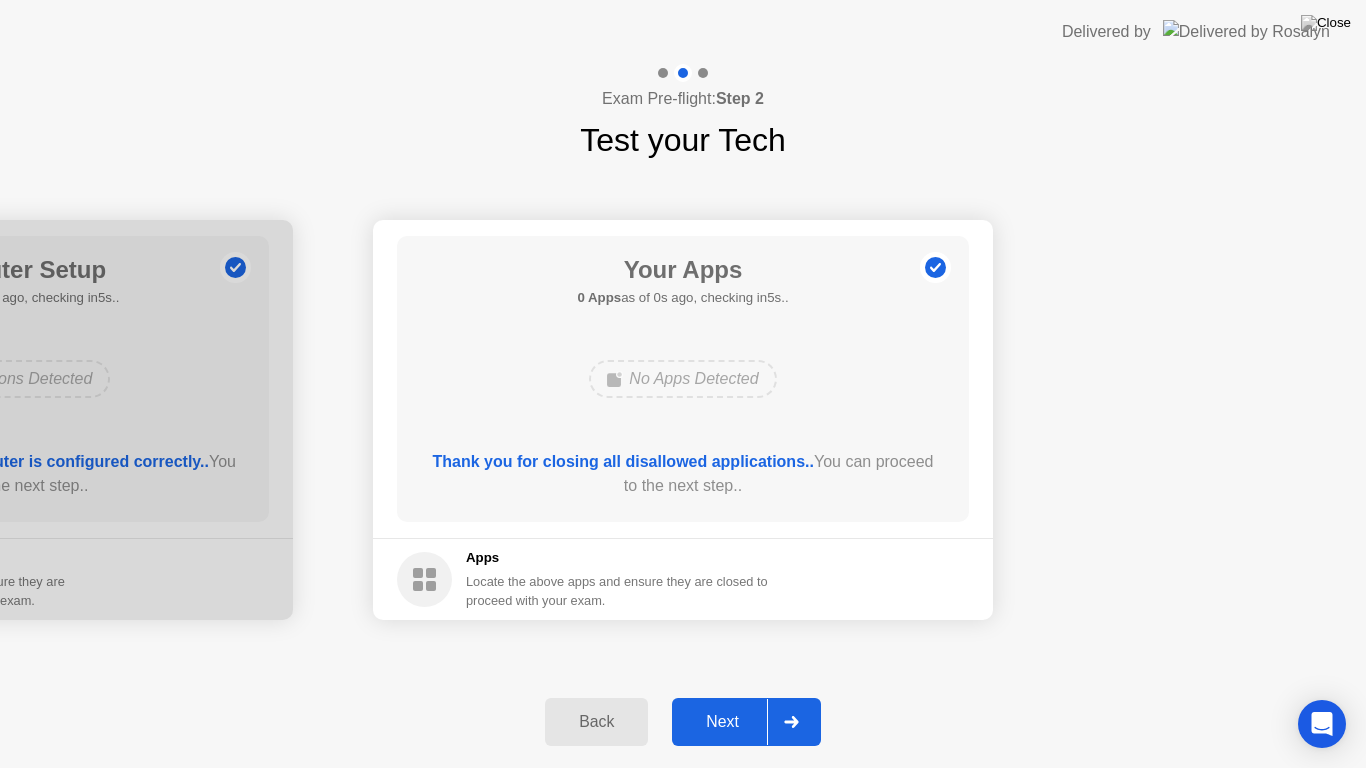 click on "Apps Locate the above apps and ensure they are closed to proceed with your exam." 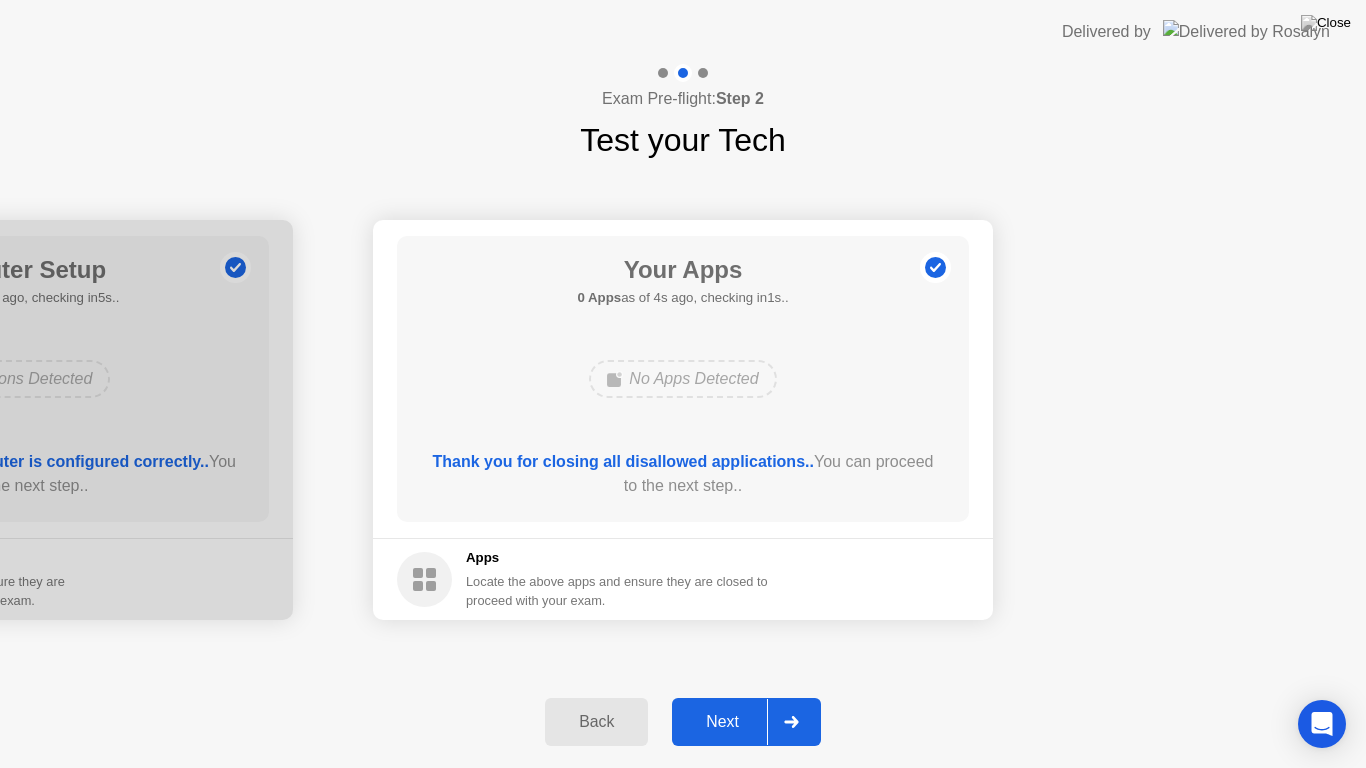 click on "Your Connection Your connection is great! Connection Checking your connection to ensure you don’t experience any interuptions during your exam Your Displays as of 0s ago, checking in5s.. No Displays Detected Thank you for not using an additional monitor  You can proceed to the next step.  Displays During your exam, only one display is permitted Your Computer Setup 0 Configurations  as of 0s ago, checking in5s..  No Configurations Detected  Thank you for ensuring your computer is configured correctly..  You can proceed to the next step..  Configurations Locate the above configurations and ensure they are configured correctly to proceed with your exam. Your Apps 0 Apps  as of 4s ago, checking in1s..  No Apps Detected  Thank you for closing all disallowed applications..  You can proceed to the next step..  Apps Locate the above apps and ensure they are closed to proceed with your exam." 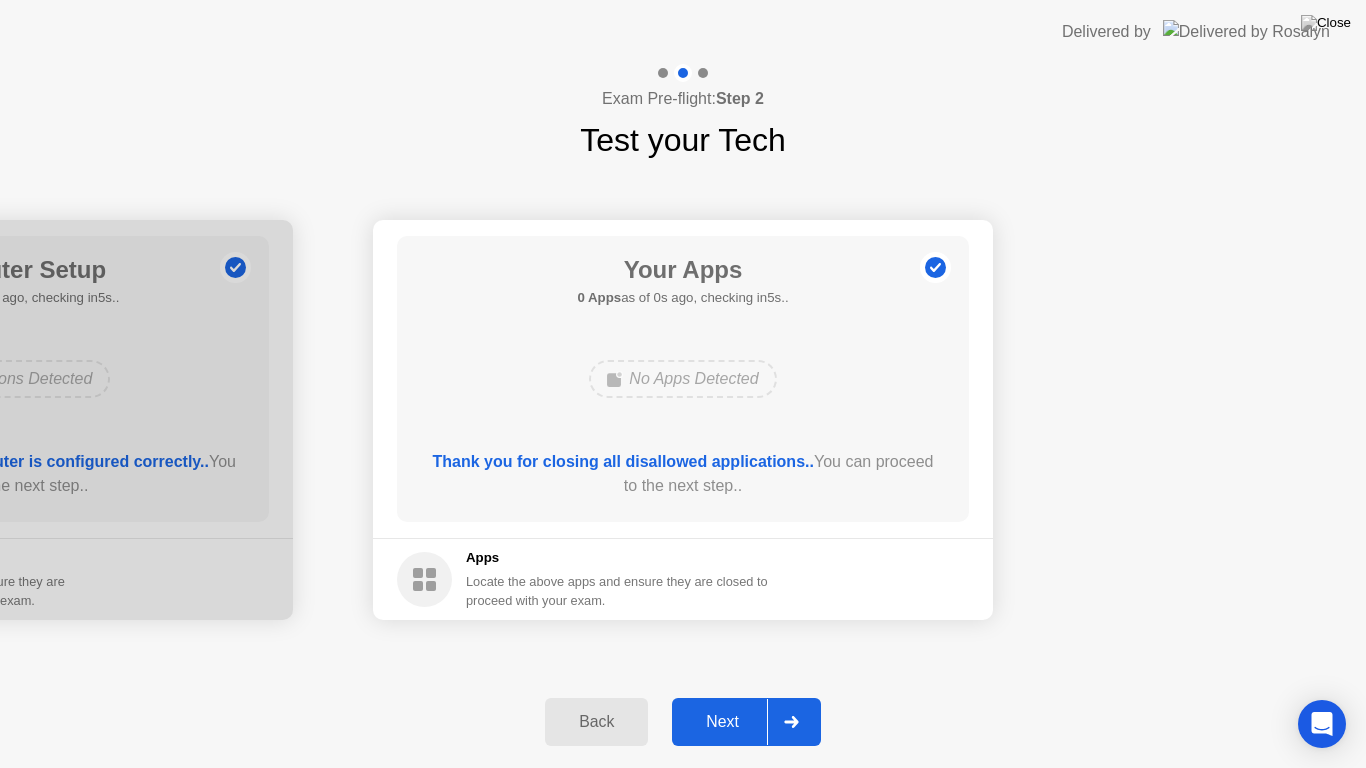 click on "Back" 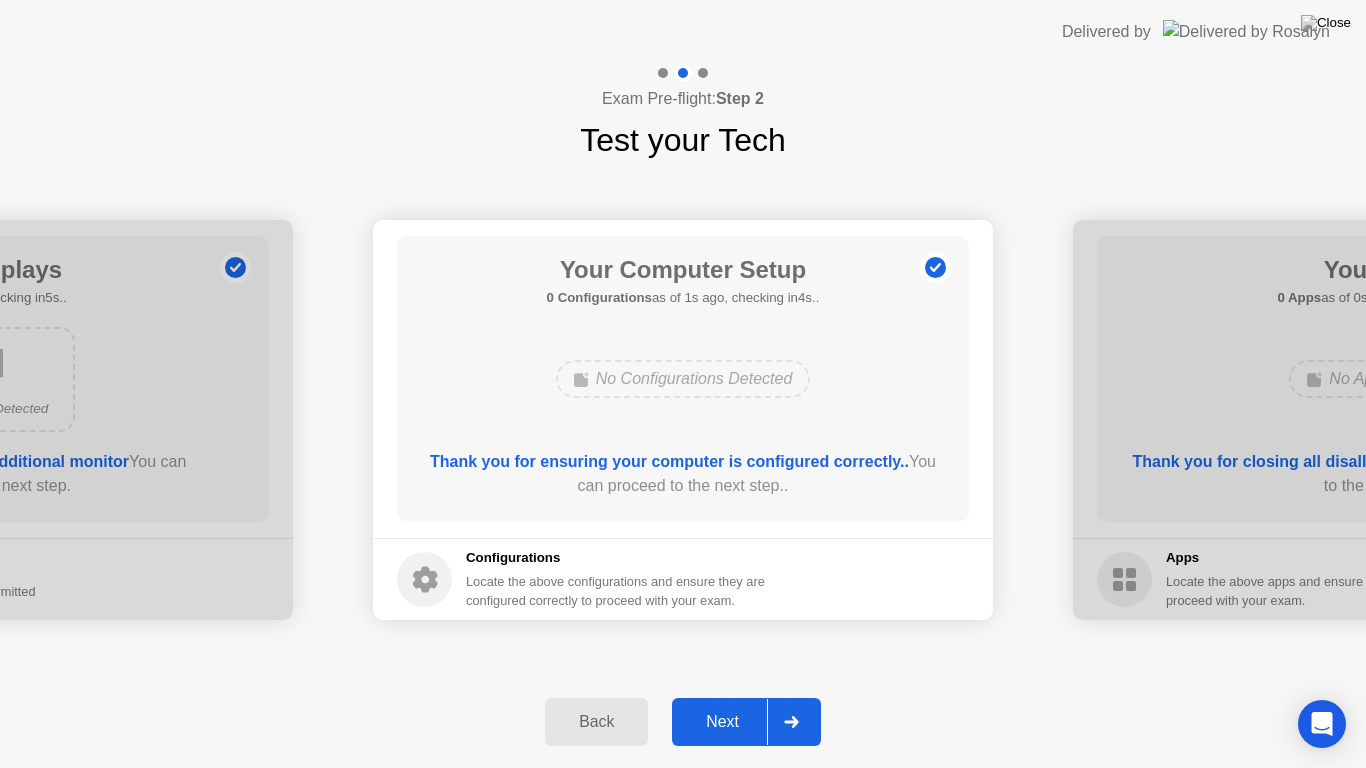 click 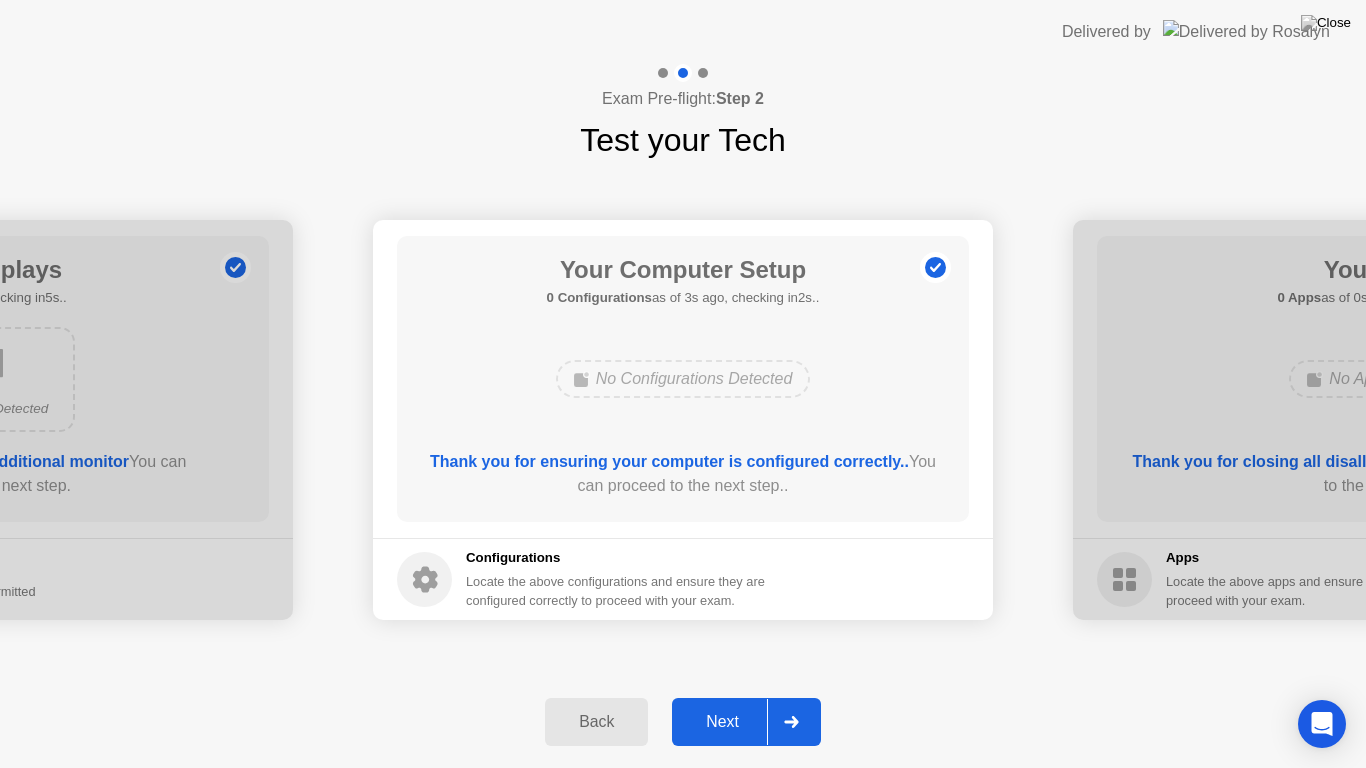click on "Next" 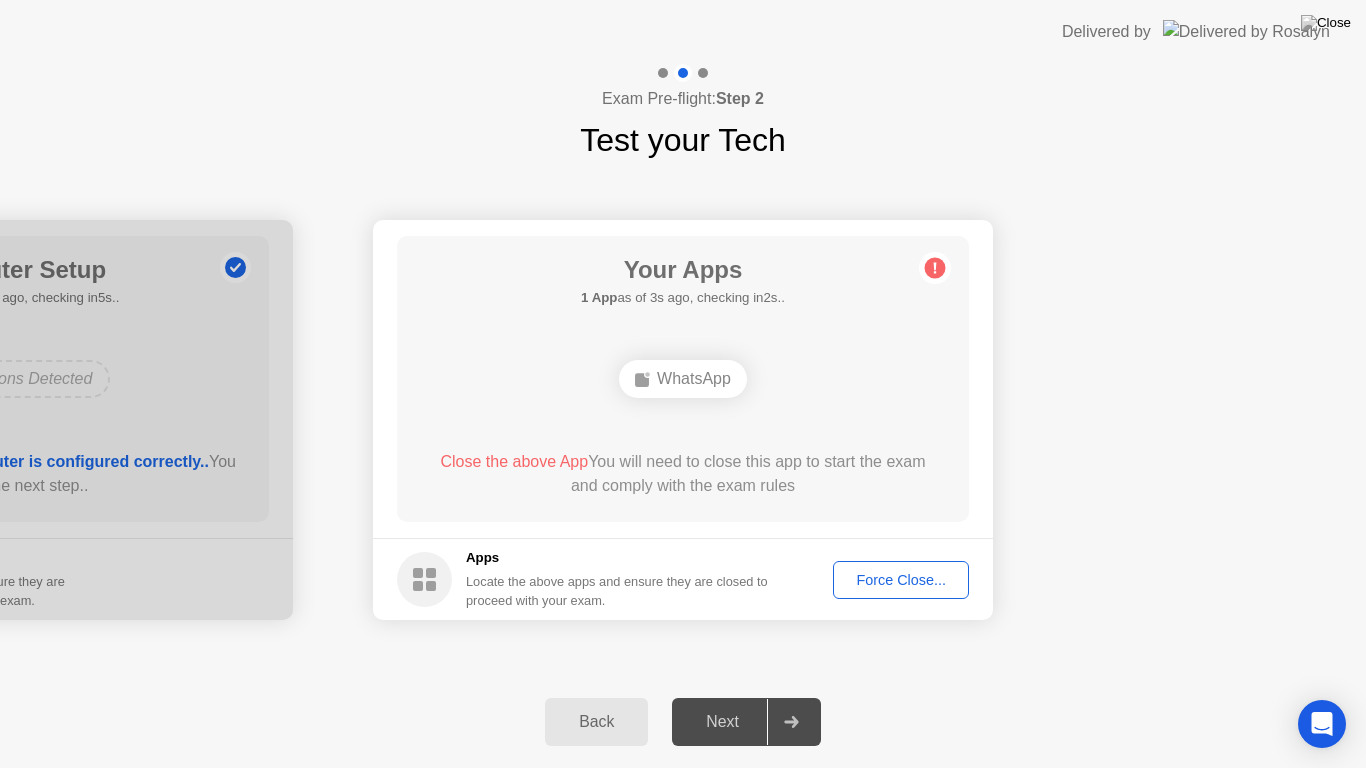 click on "Force Close..." 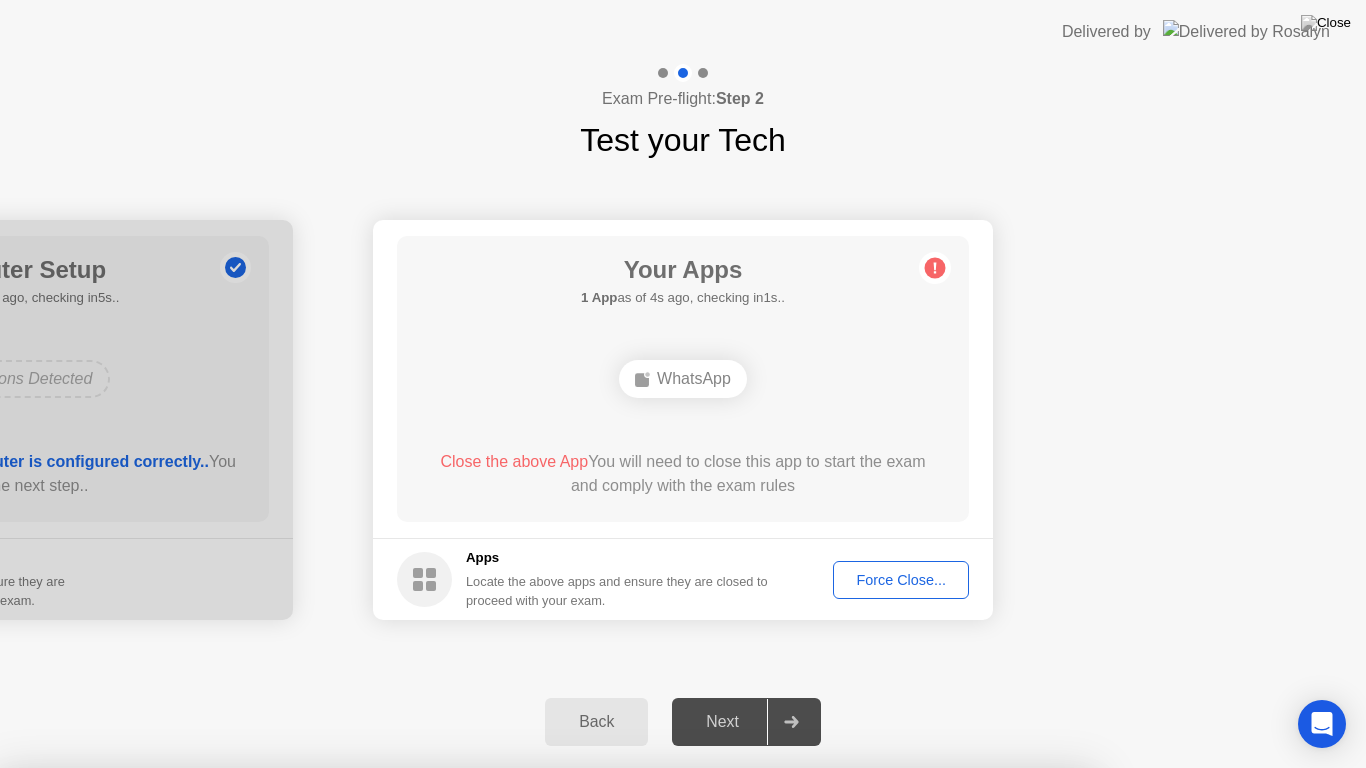click on "Confirm" at bounding box center [613, 1044] 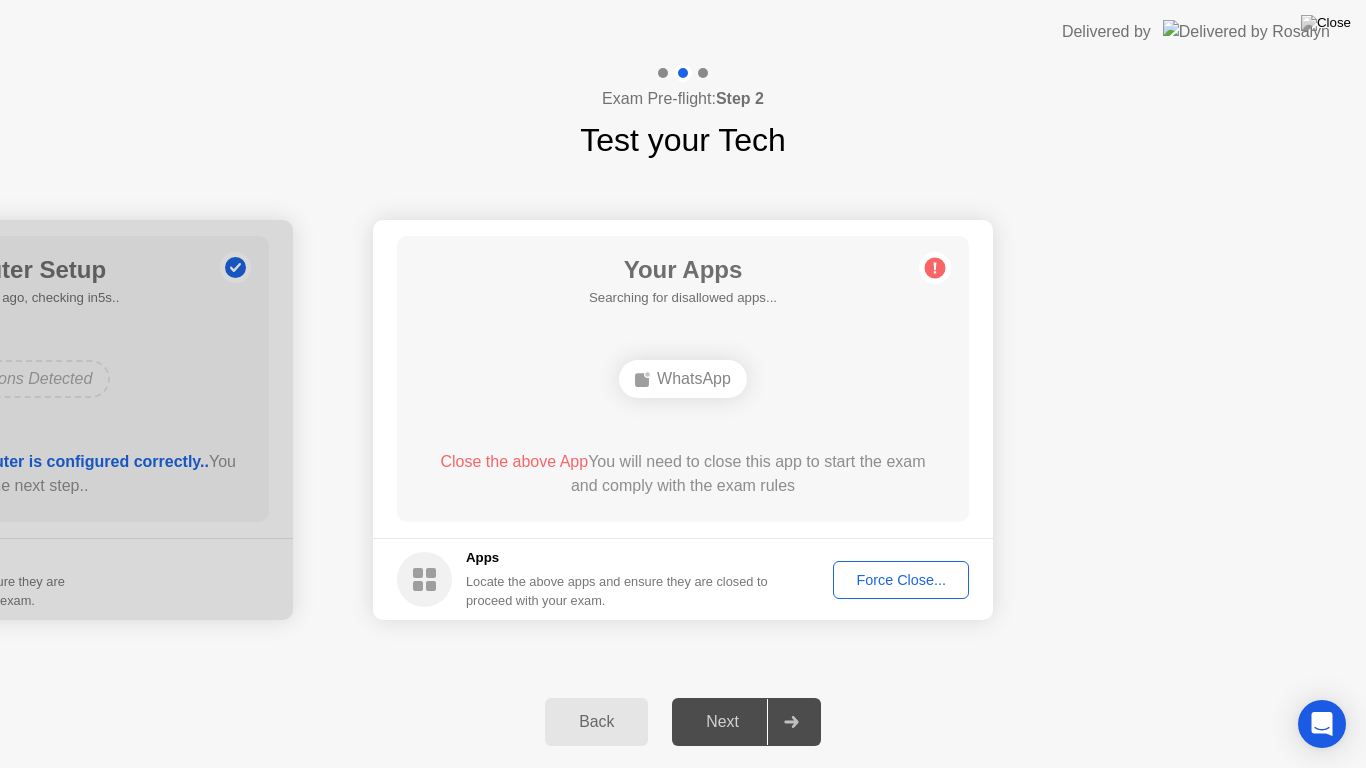 type 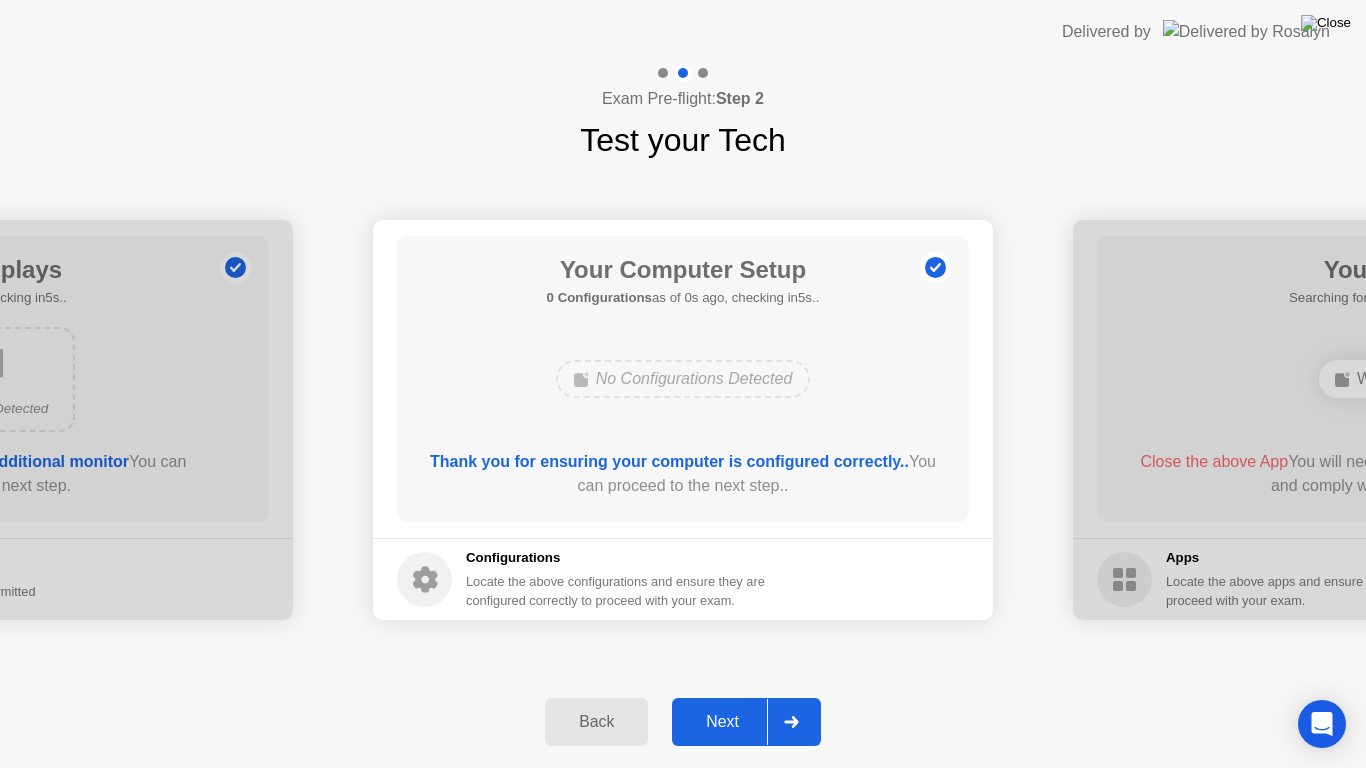click at bounding box center (1326, 23) 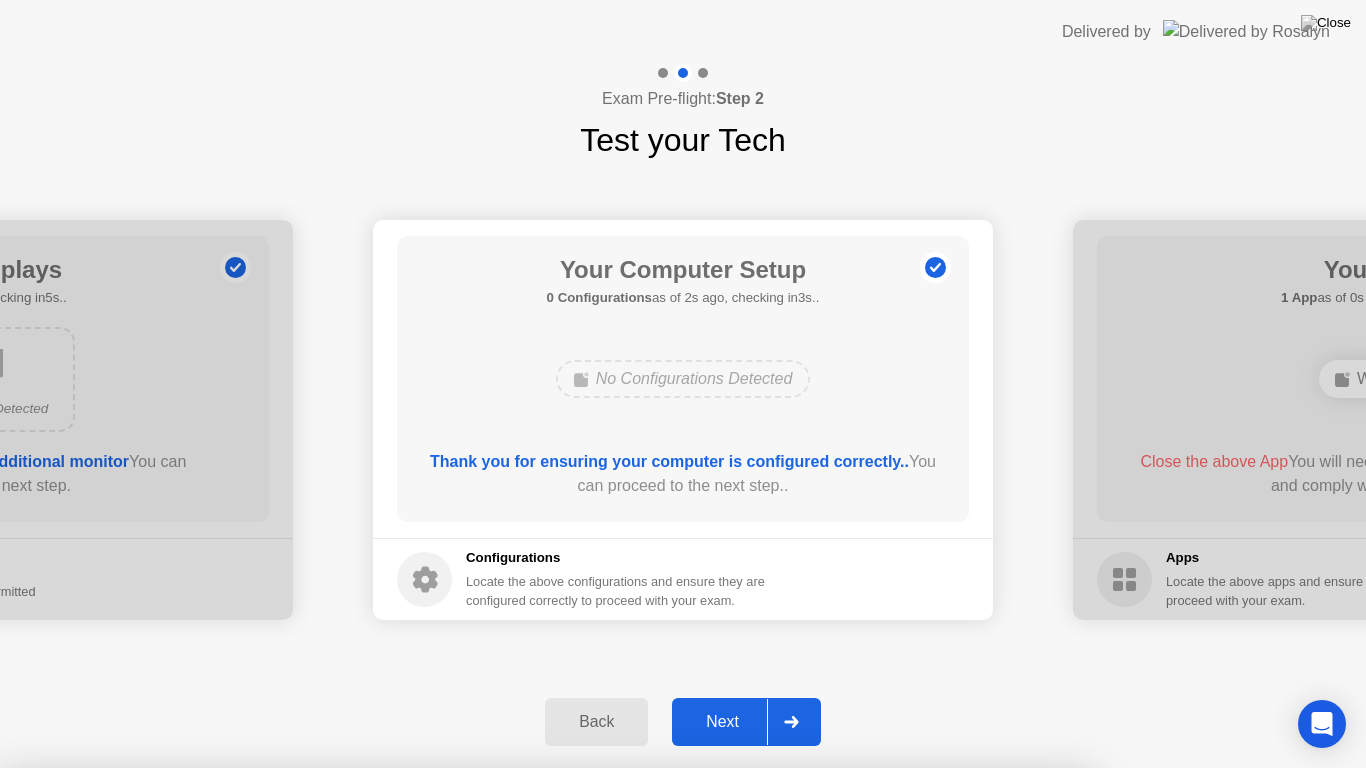 click on "No" at bounding box center [594, 881] 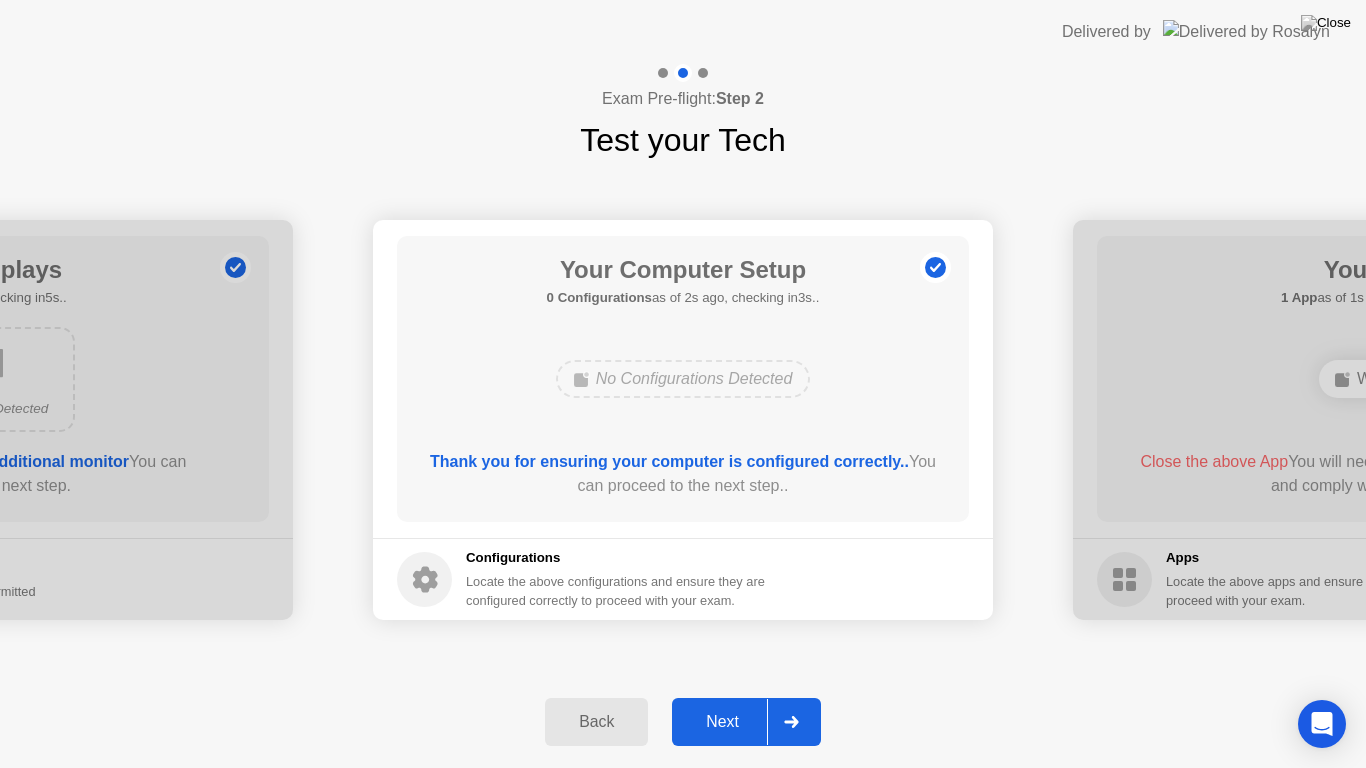 type 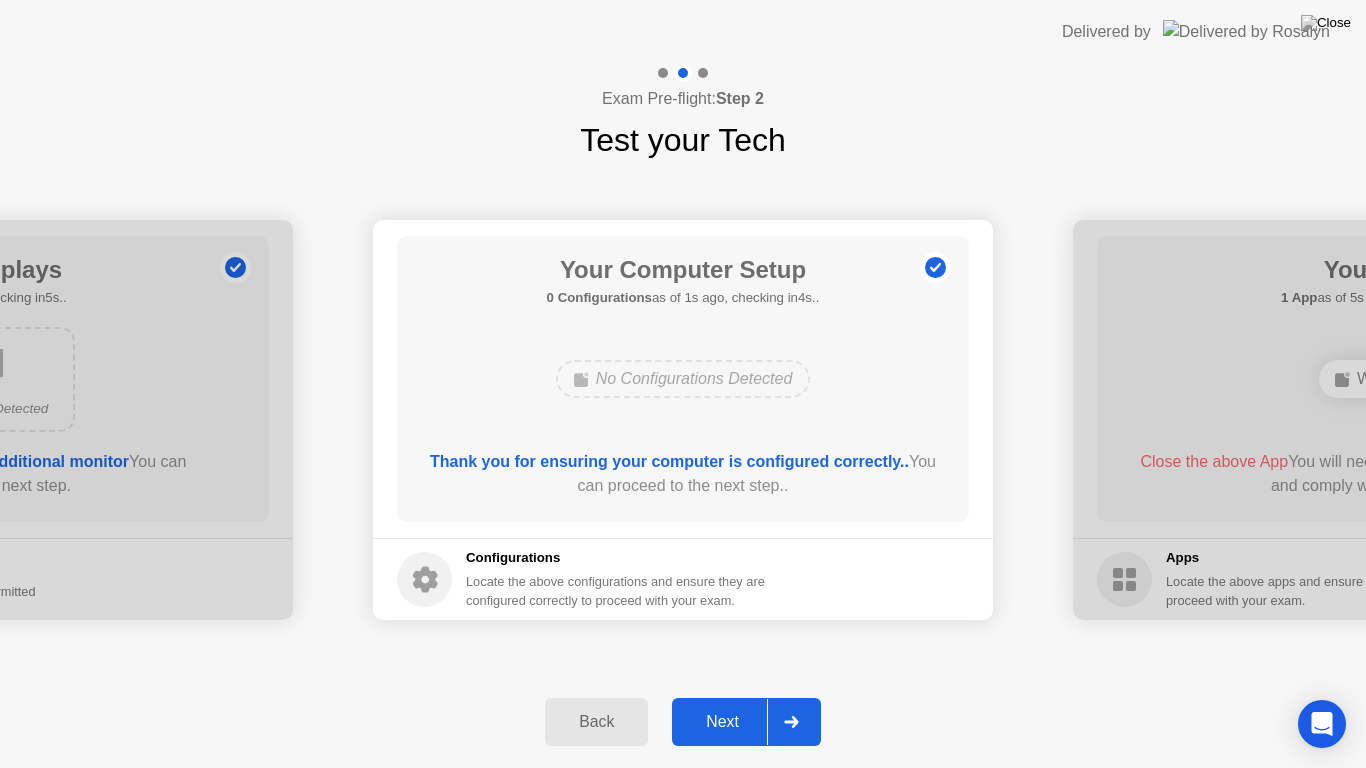 click on "Back" 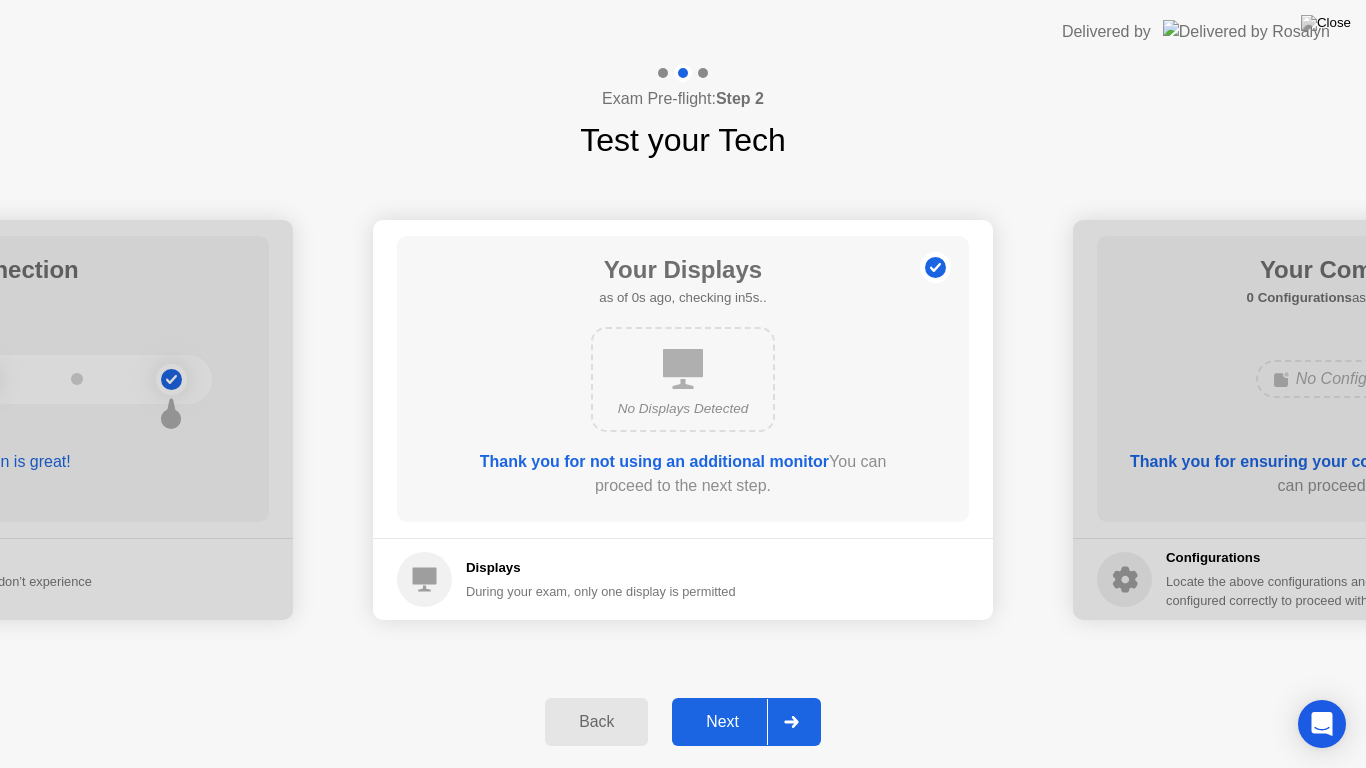 click on "Next" 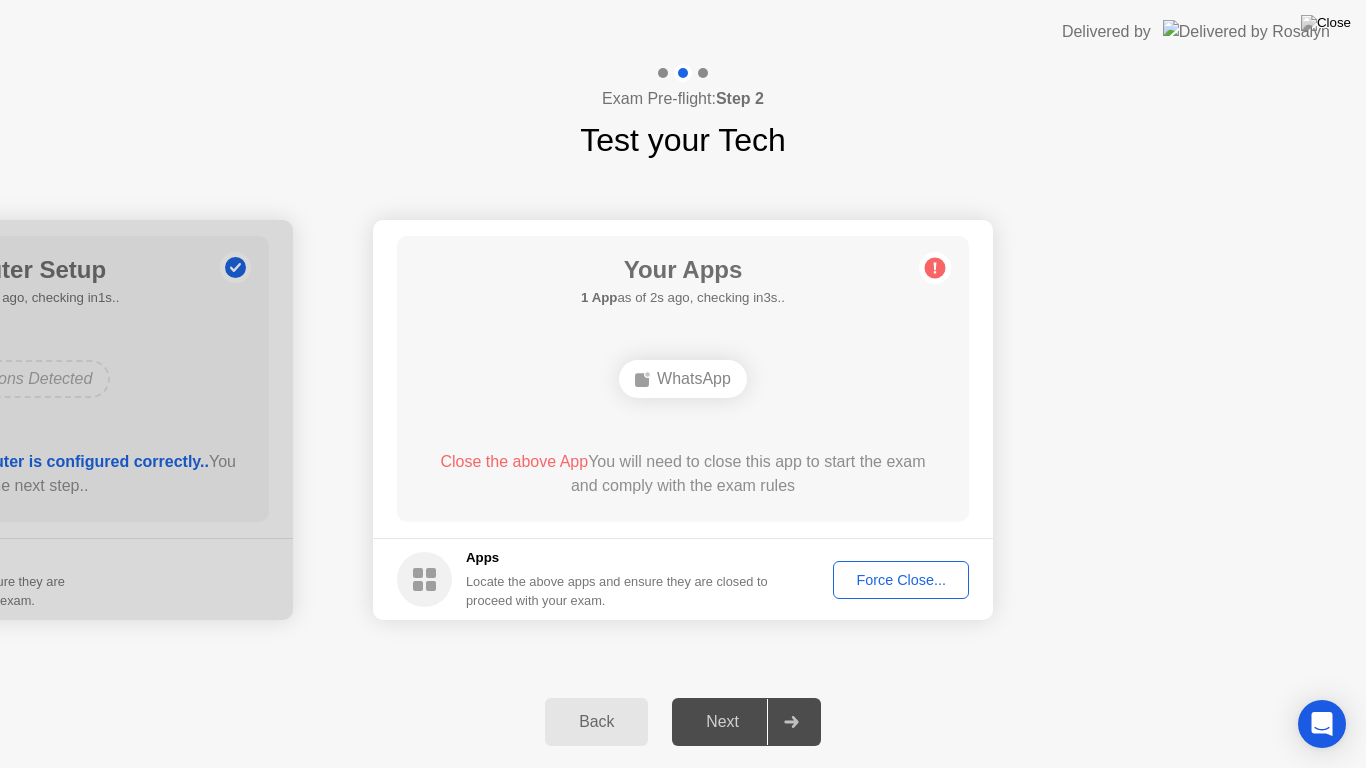 click on "Force Close..." 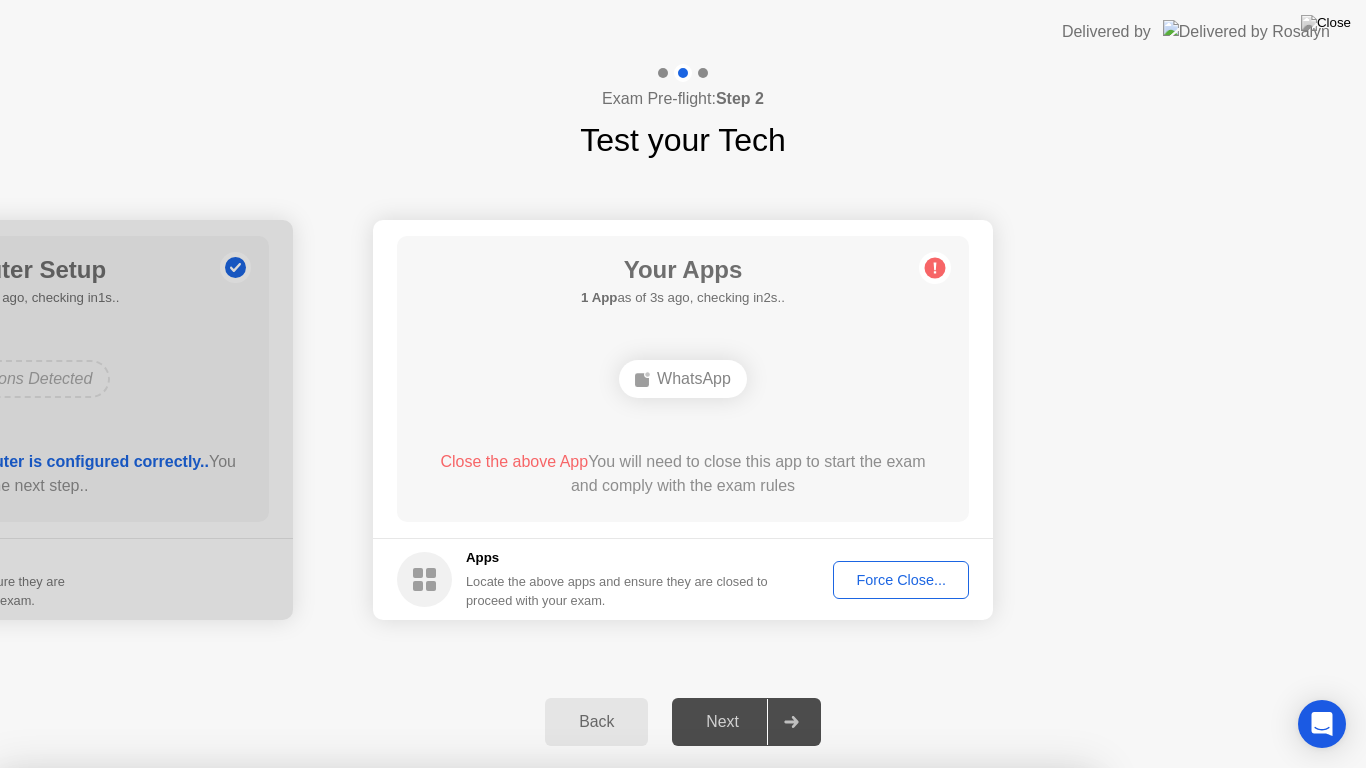 click on "Confirm" at bounding box center (613, 1044) 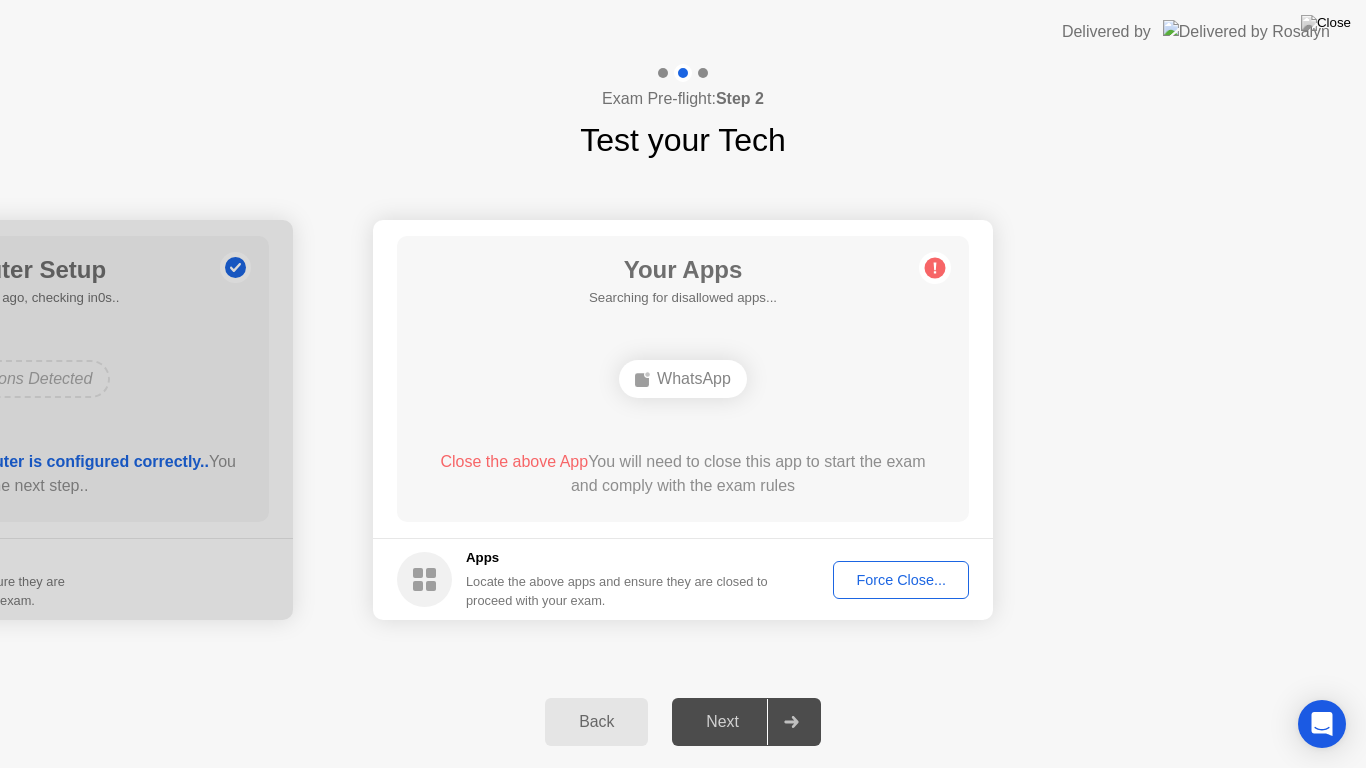 click on "Force Close..." 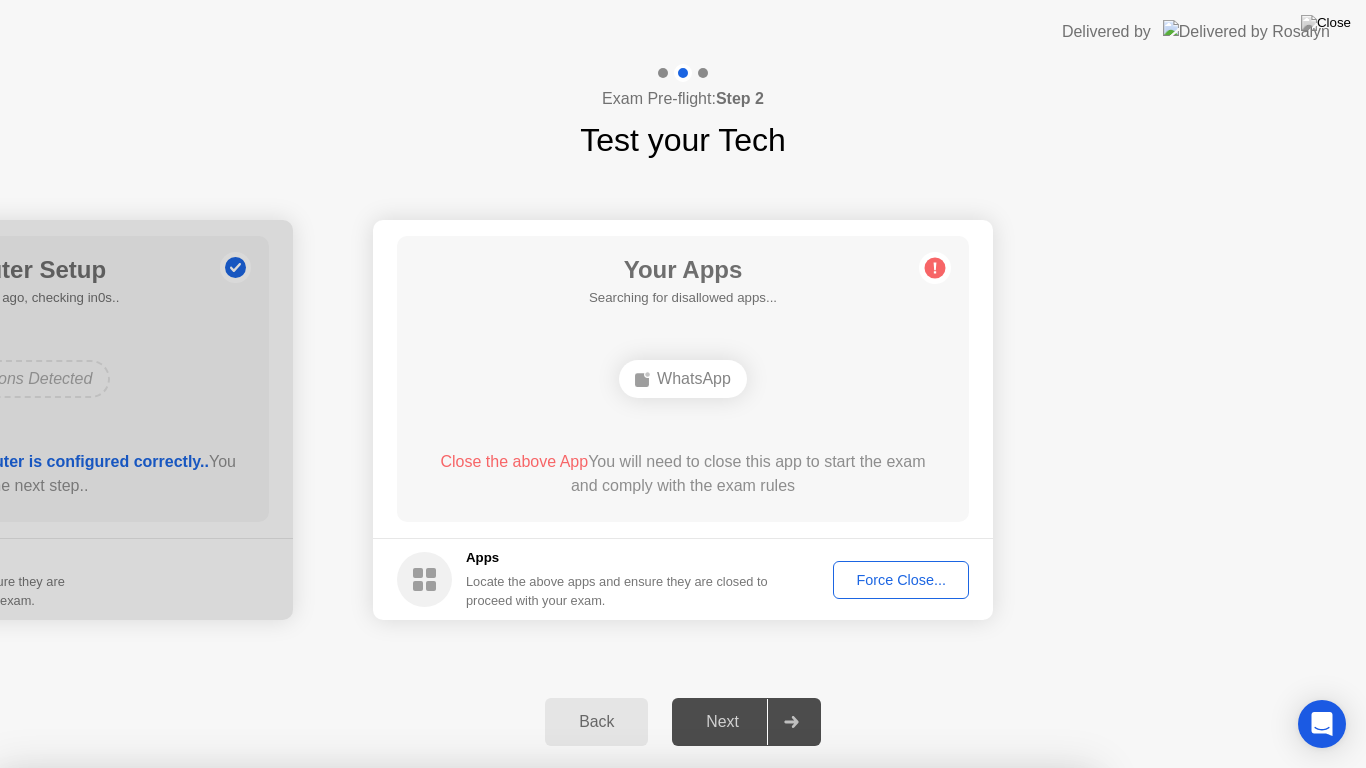 click on "Confirm" at bounding box center [613, 1044] 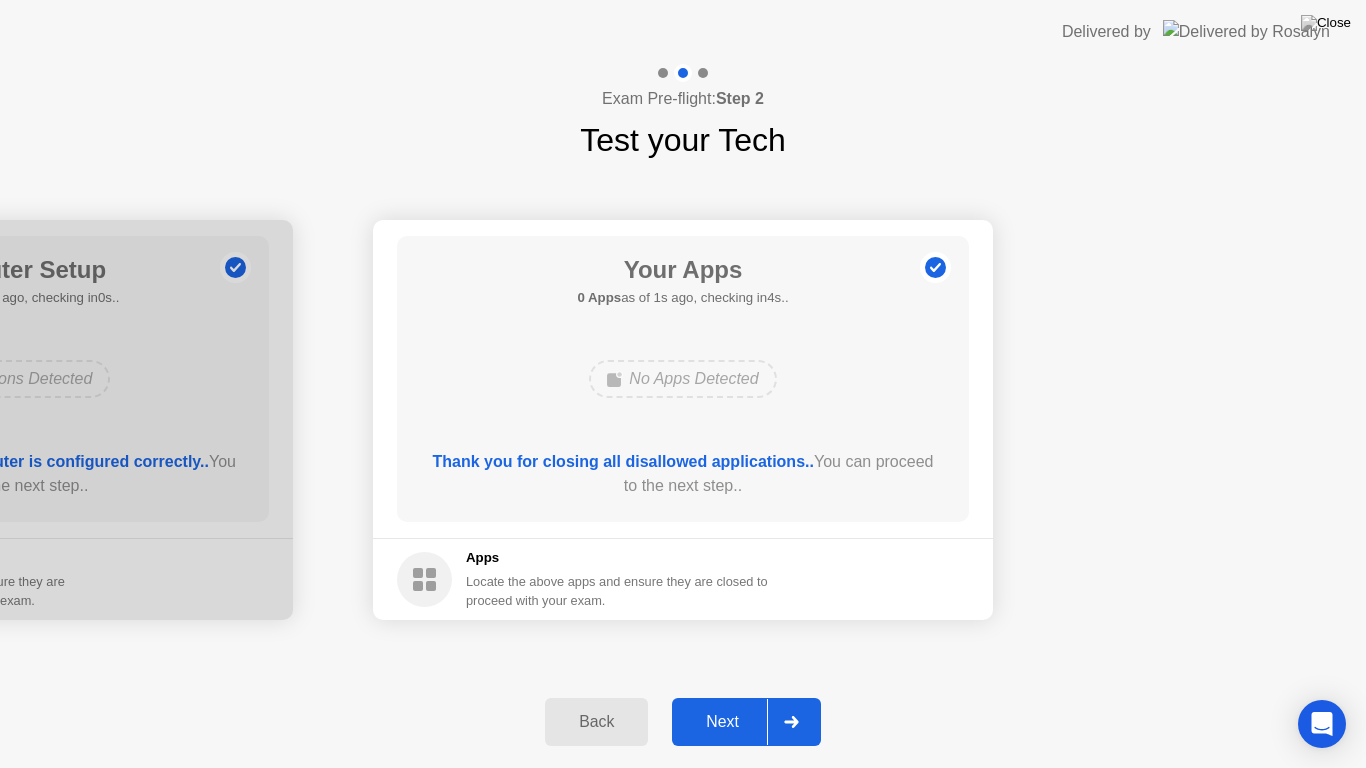 click on "Next" 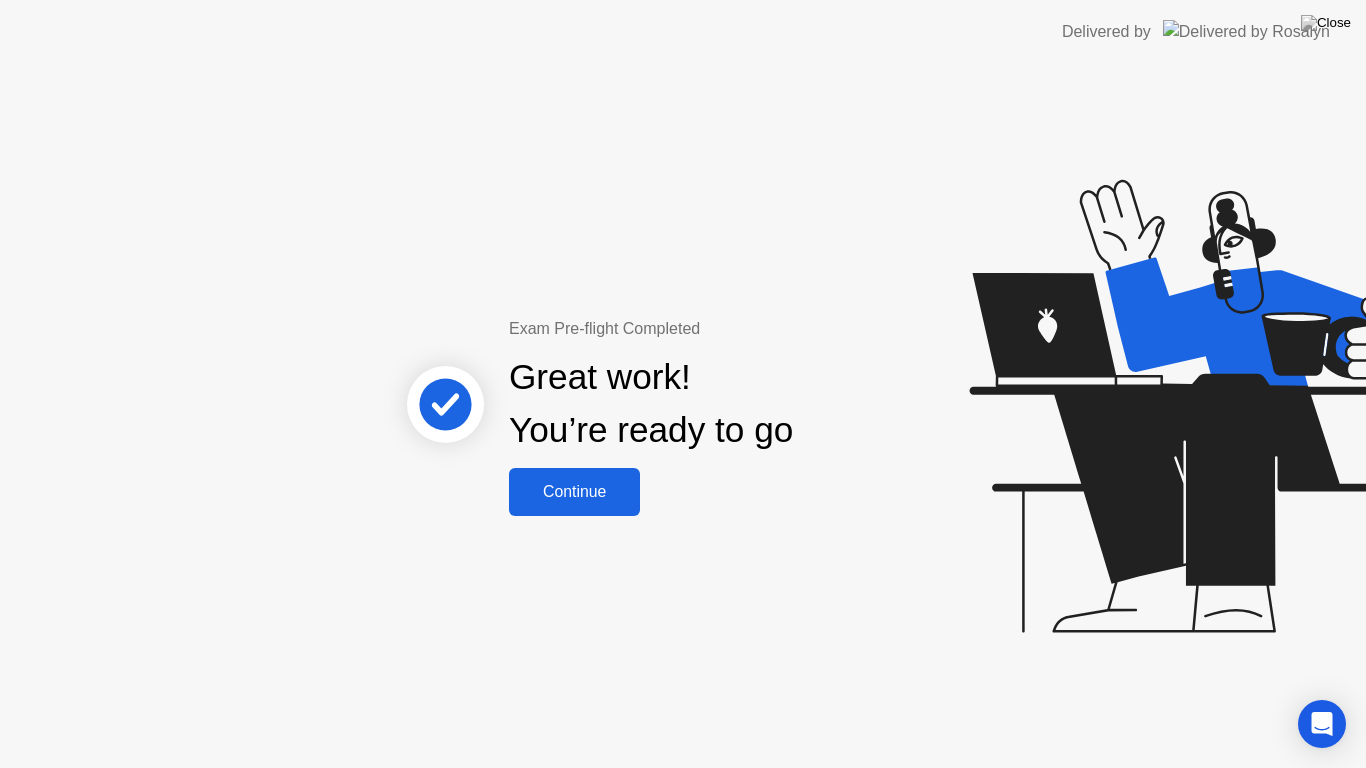 click on "Continue" 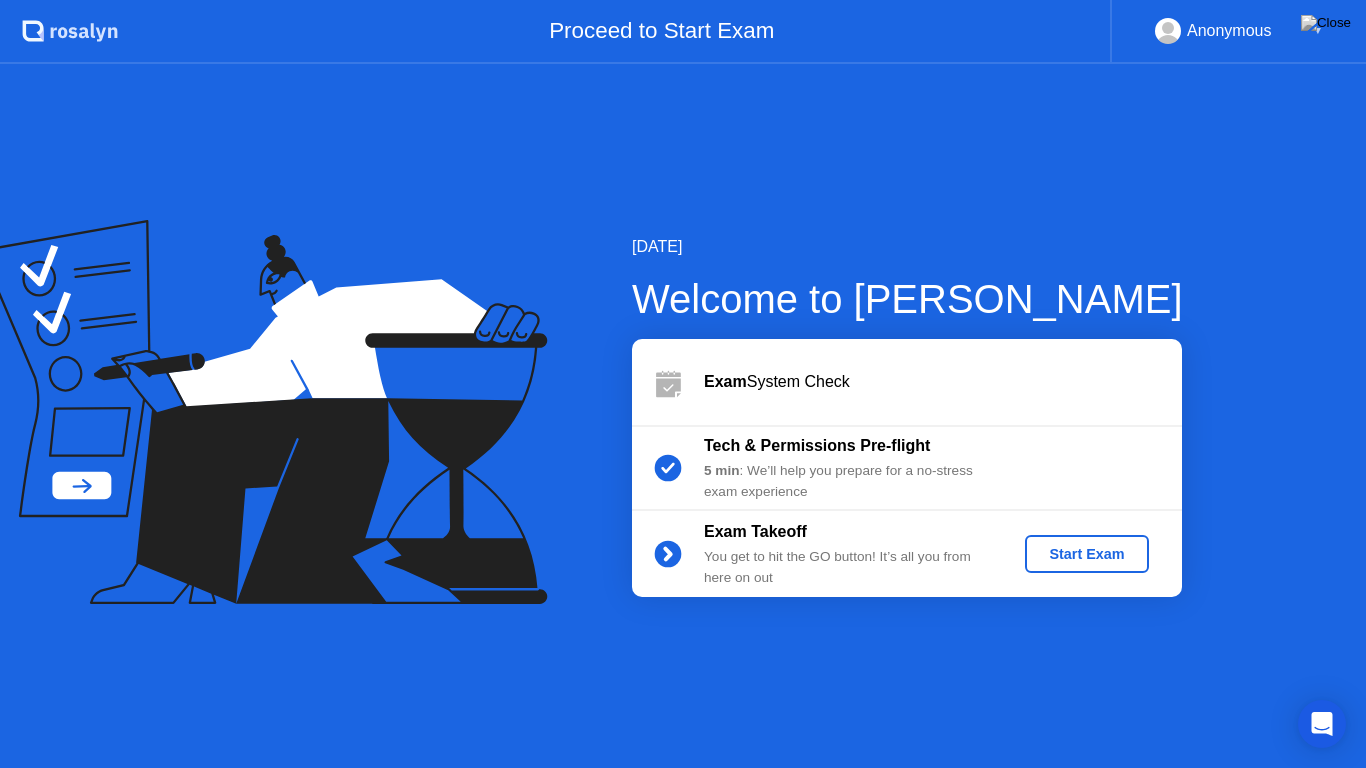 click on "Start Exam" 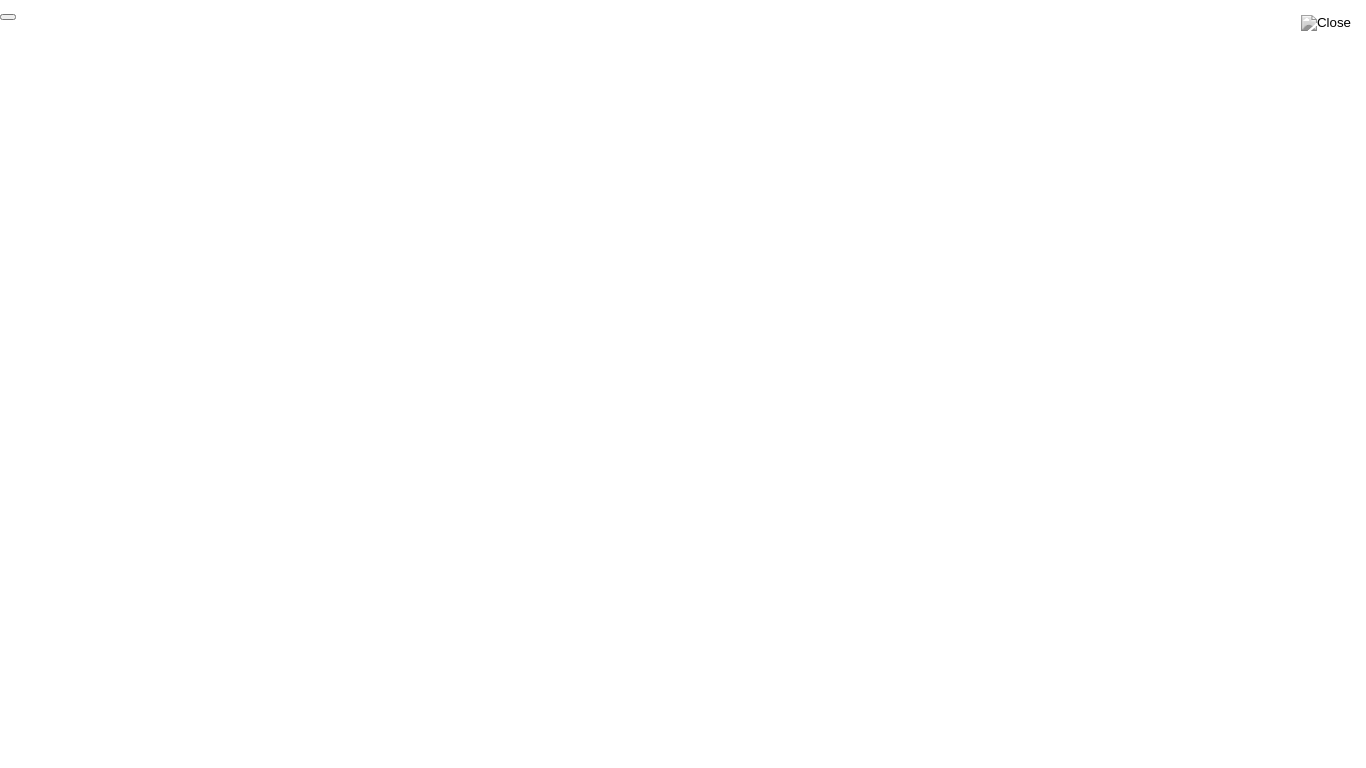 click on "End Proctoring Session" 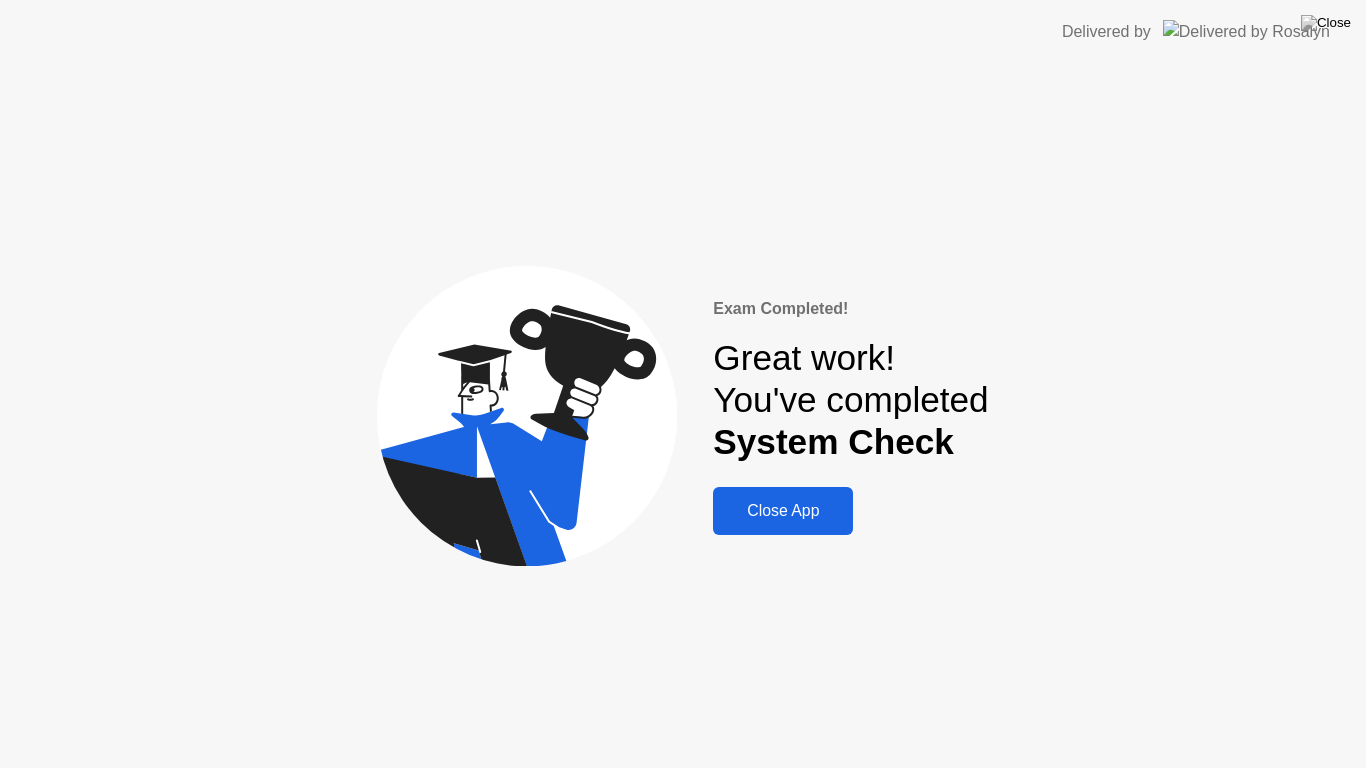 click on "Close App" 